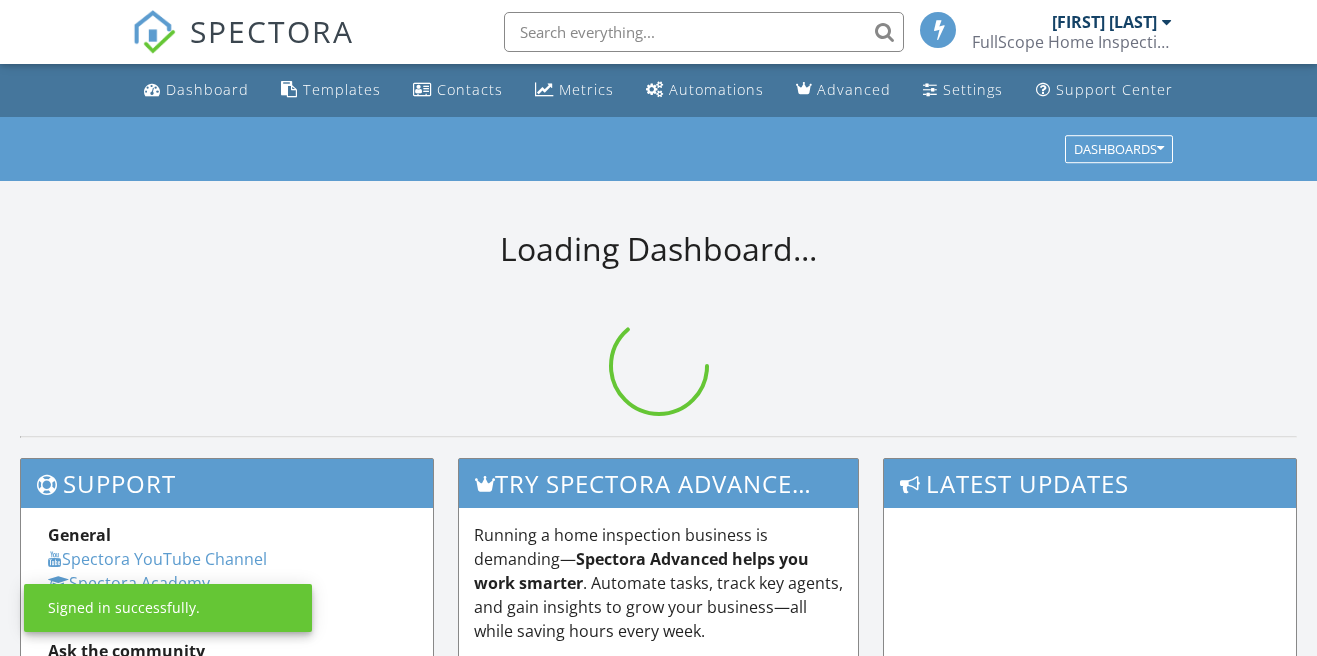 scroll, scrollTop: 0, scrollLeft: 0, axis: both 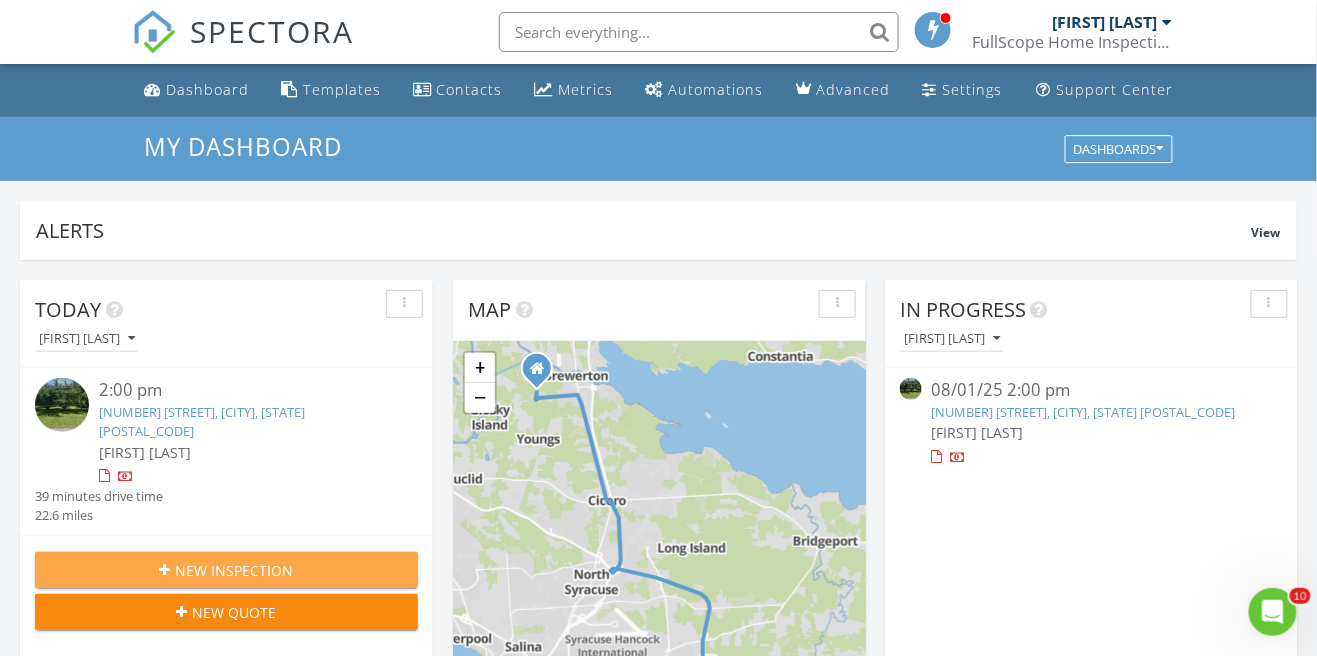 click on "New Inspection" at bounding box center [226, 570] 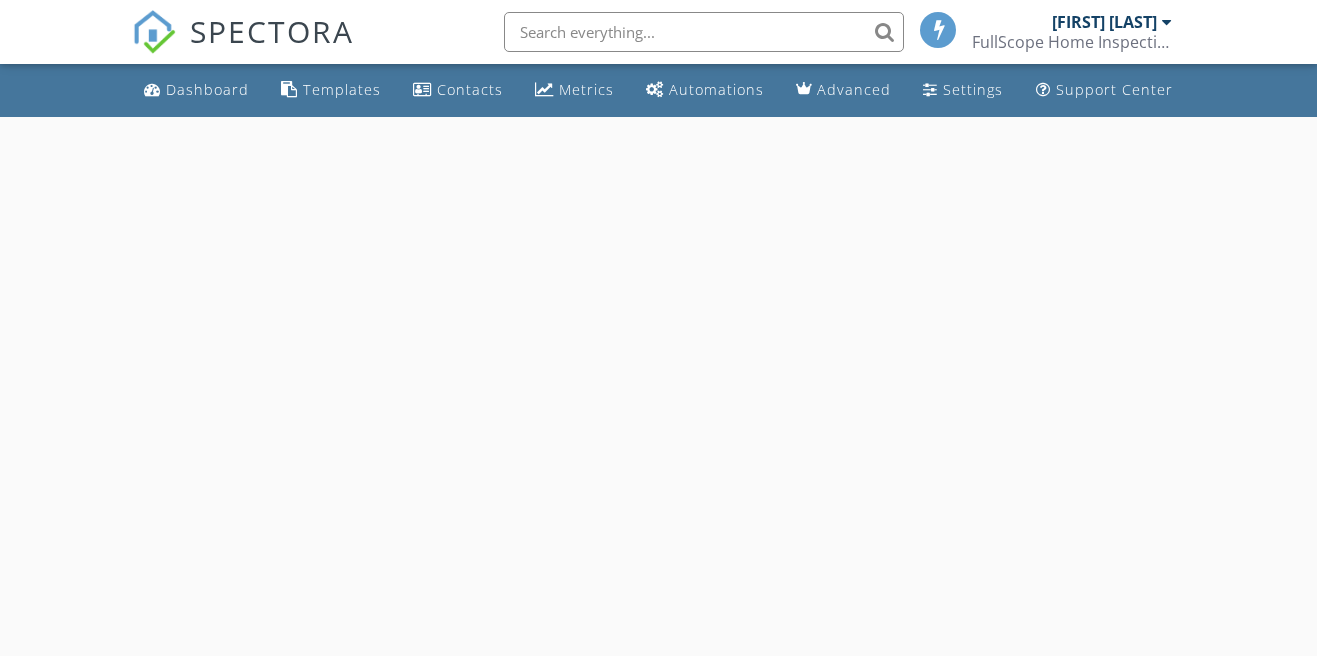 scroll, scrollTop: 0, scrollLeft: 0, axis: both 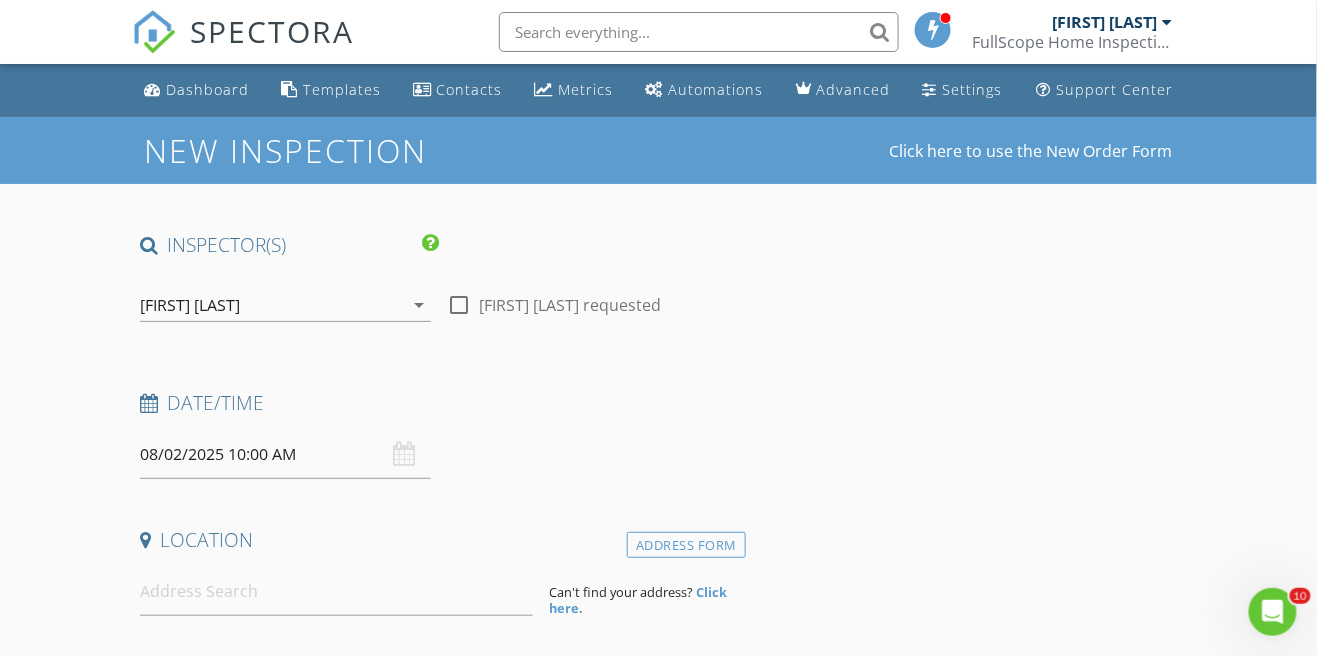 click on "[FIRST] [LAST] requested" at bounding box center (570, 305) 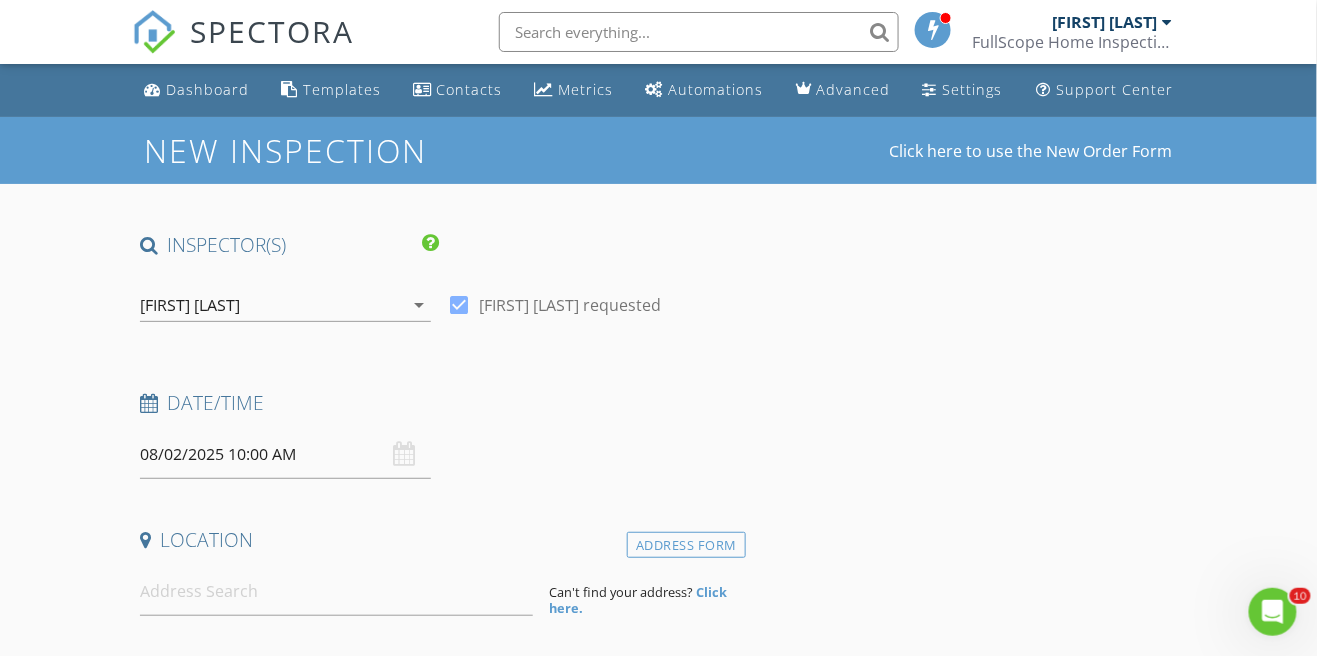 click on "08/02/2025 10:00 AM" at bounding box center (285, 454) 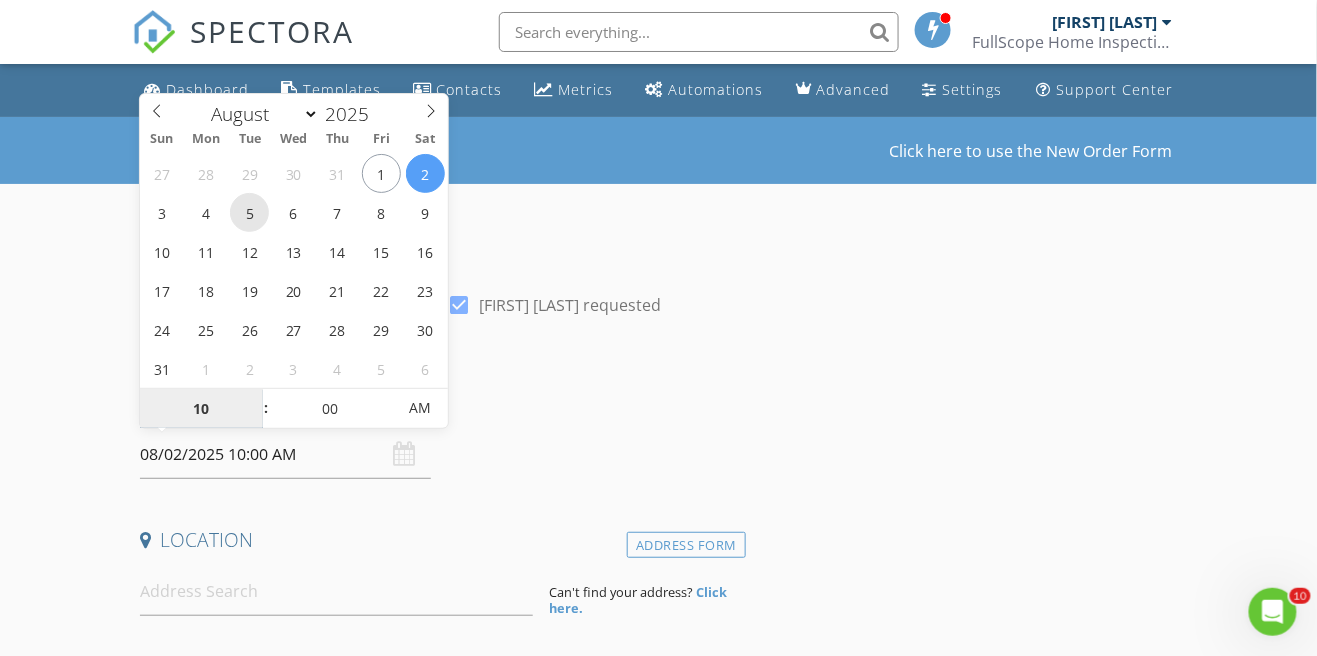 type on "08/05/2025 10:00 AM" 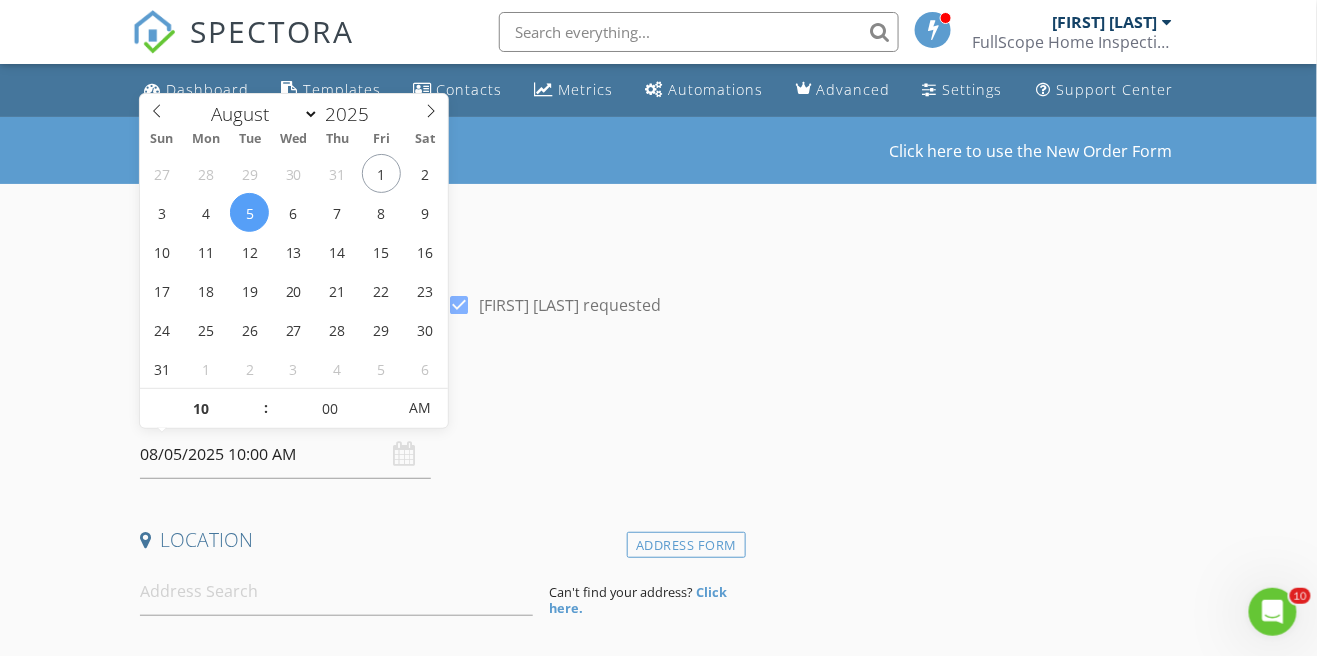 click on "INSPECTOR(S)
check_box   [FIRST] [LAST]   PRIMARY   [FIRST] [LAST] arrow_drop_down   check_box [FIRST] [LAST] specifically requested
Date/Time
[DATE] [TIME]
Location
Address Form       Can't find your address?   Click here.
client
check_box Enable Client CC email for this inspection   Client Search     check_box_outline_blank Client is a Company/Organization     First Name   Last Name   Email   CC Email   Phone           Notes   Private Notes
ADD ADDITIONAL client
SERVICES
check_box_outline_blank   Inspection Fee   check_box_outline_blank   Radon Testing   check_box_outline_blank   New Service   arrow_drop_down     Select Discount Code arrow_drop_down    Charges       TOTAL   $0.00    Duration    No services with durations selected      Templates    No templates selected" at bounding box center (659, 1700) 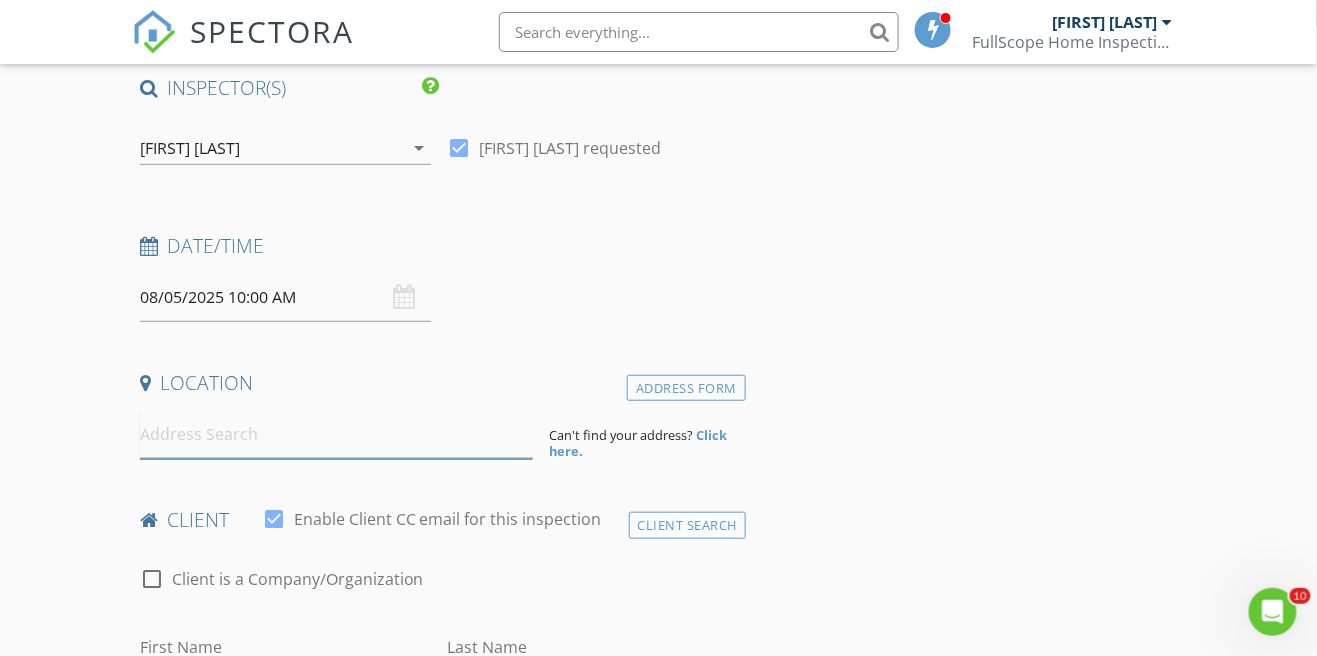 click at bounding box center (337, 434) 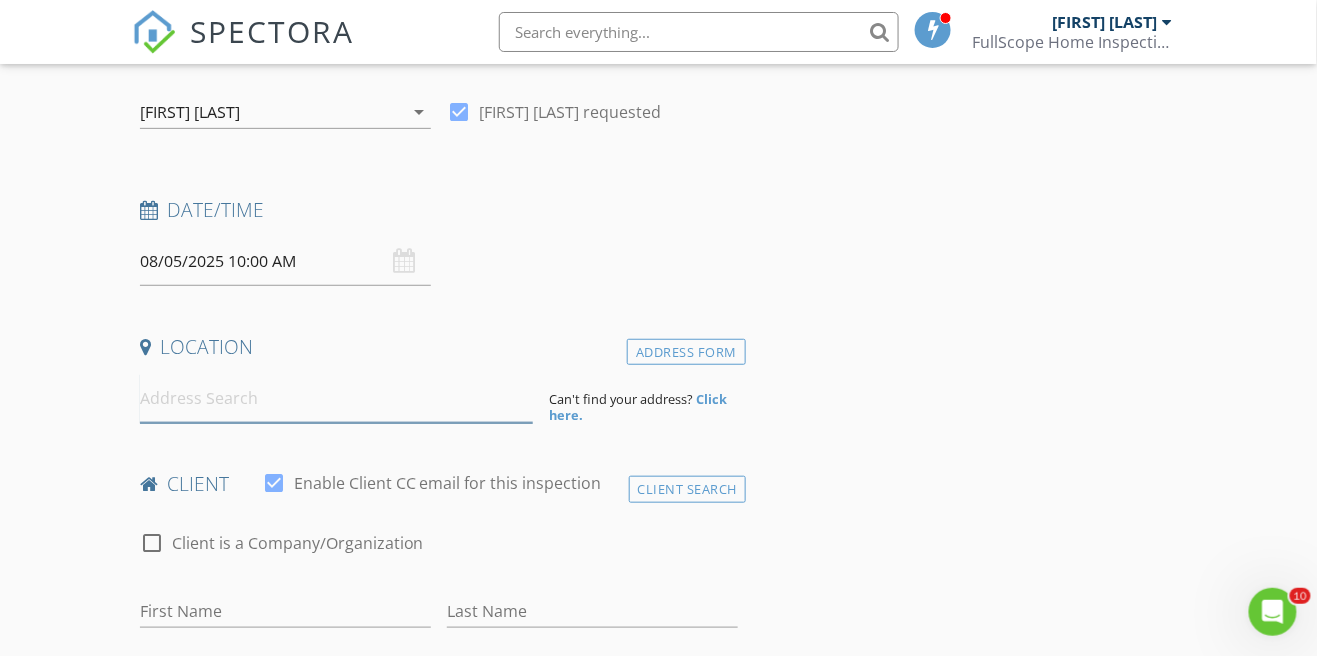 scroll, scrollTop: 253, scrollLeft: 0, axis: vertical 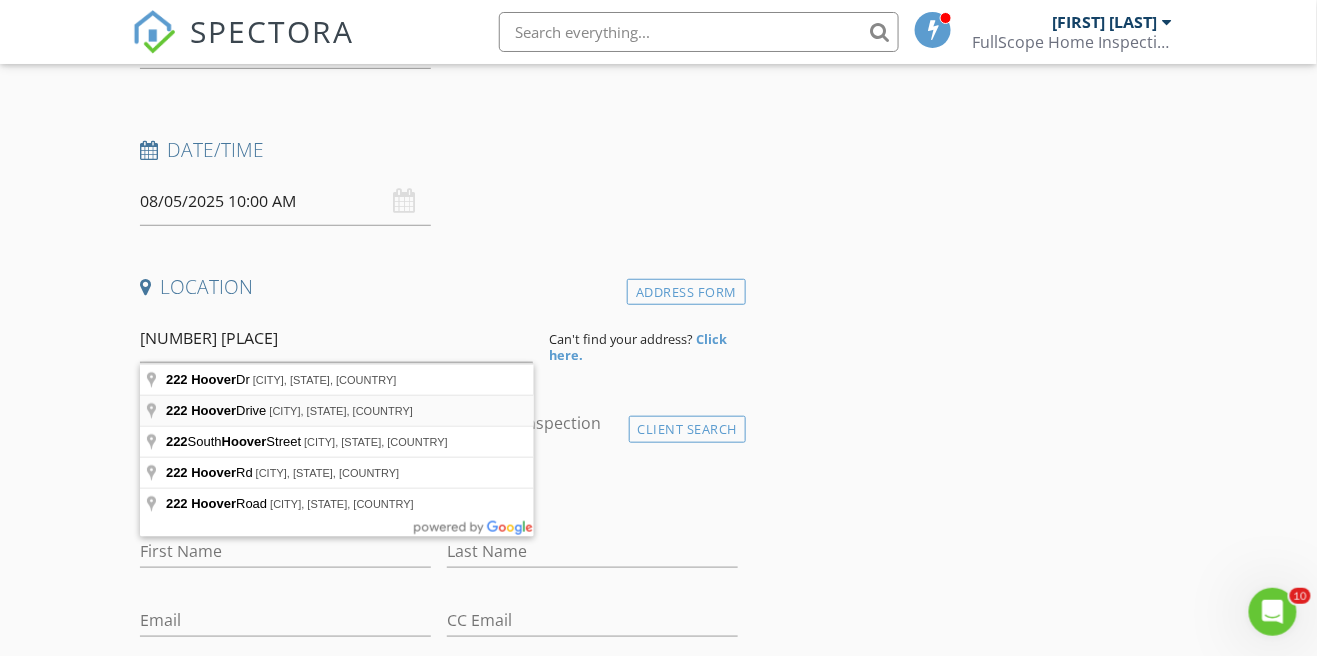 type on "[NUMBER] [STREET], [CITY], [STATE], [COUNTRY]" 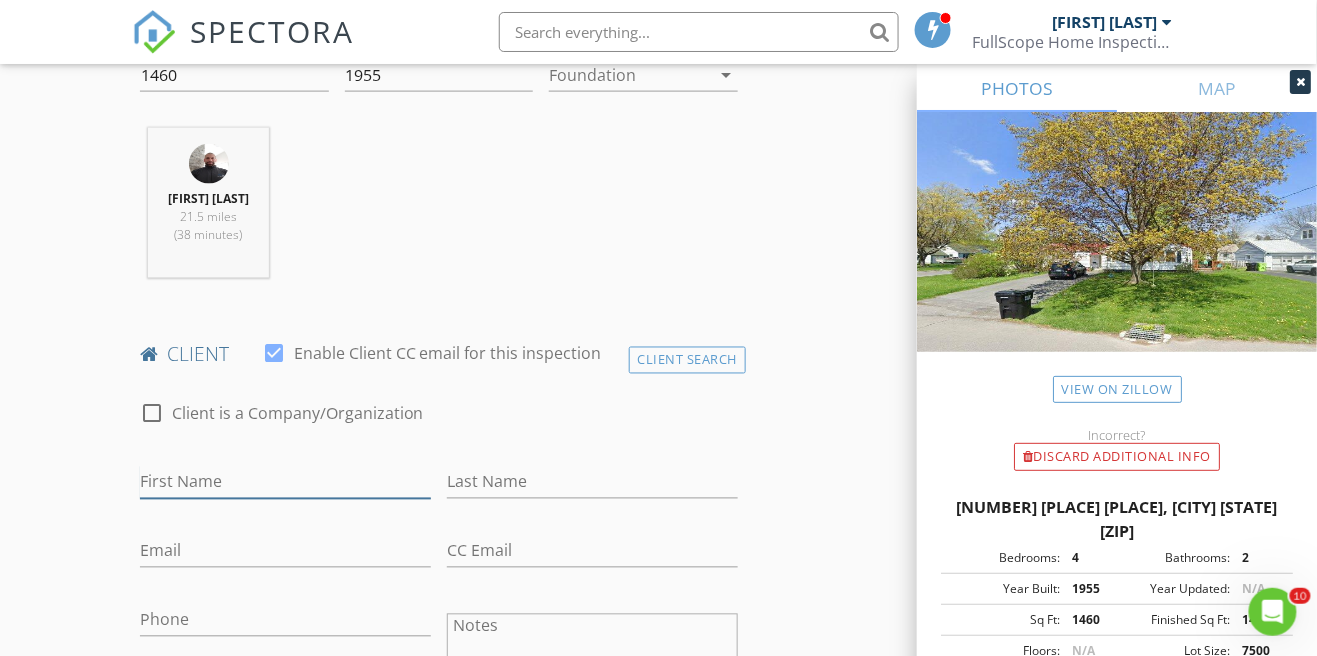 click on "First Name" at bounding box center (285, 482) 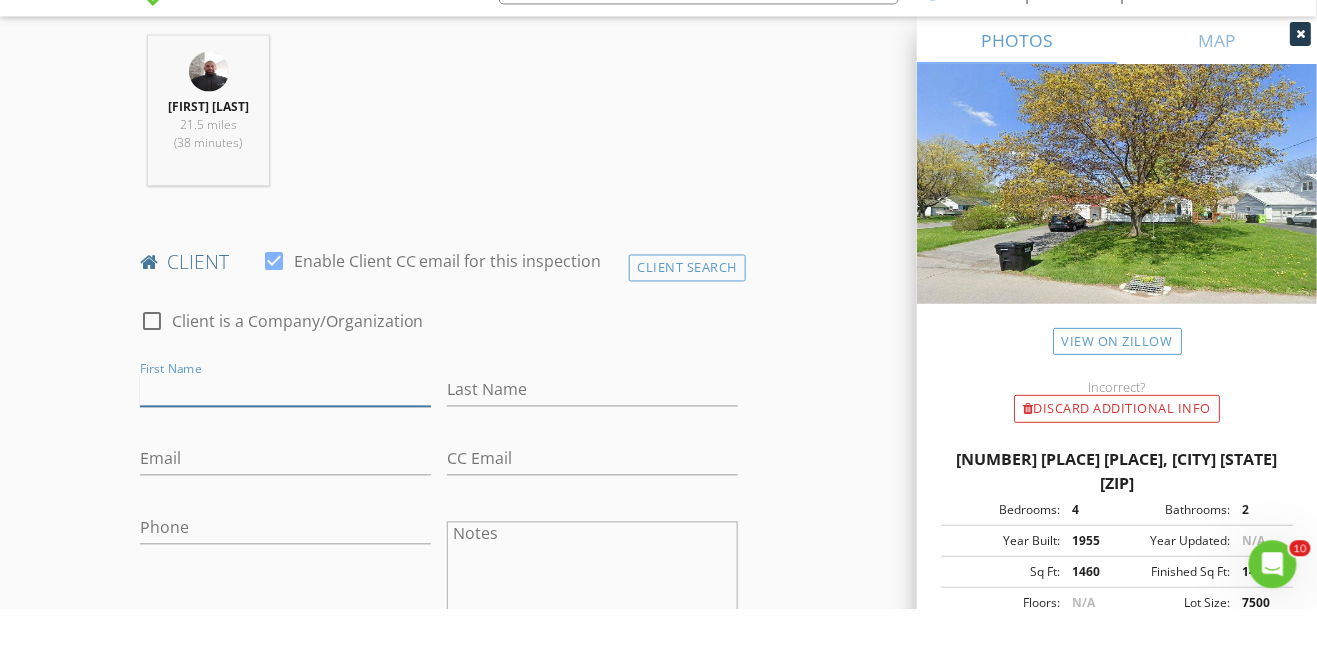 scroll, scrollTop: 779, scrollLeft: 0, axis: vertical 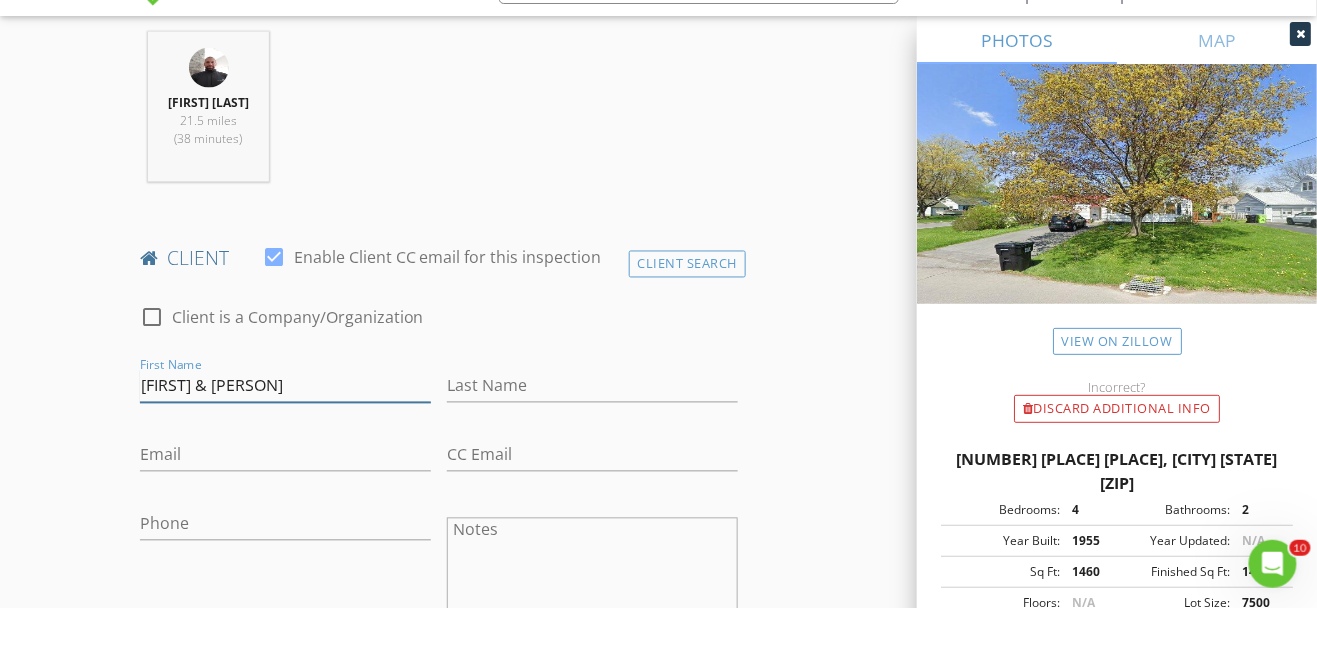 type on "[FIRST] & [PERSON]" 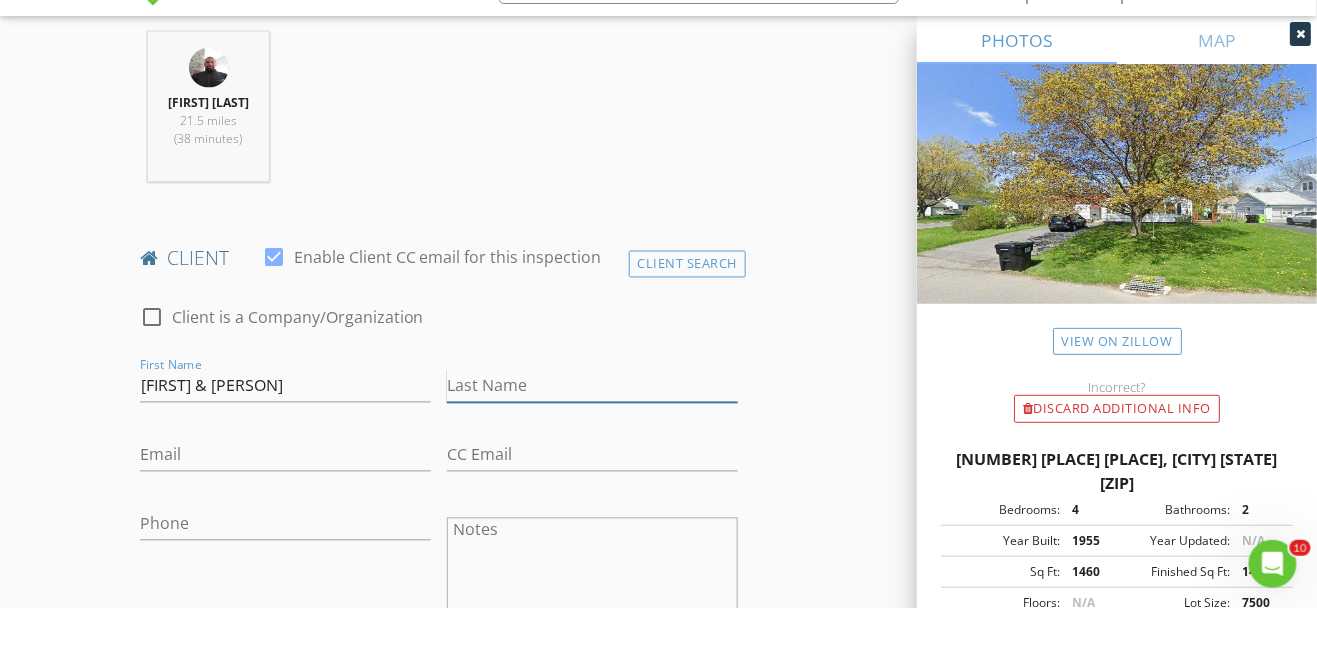 click on "Last Name" at bounding box center (592, 434) 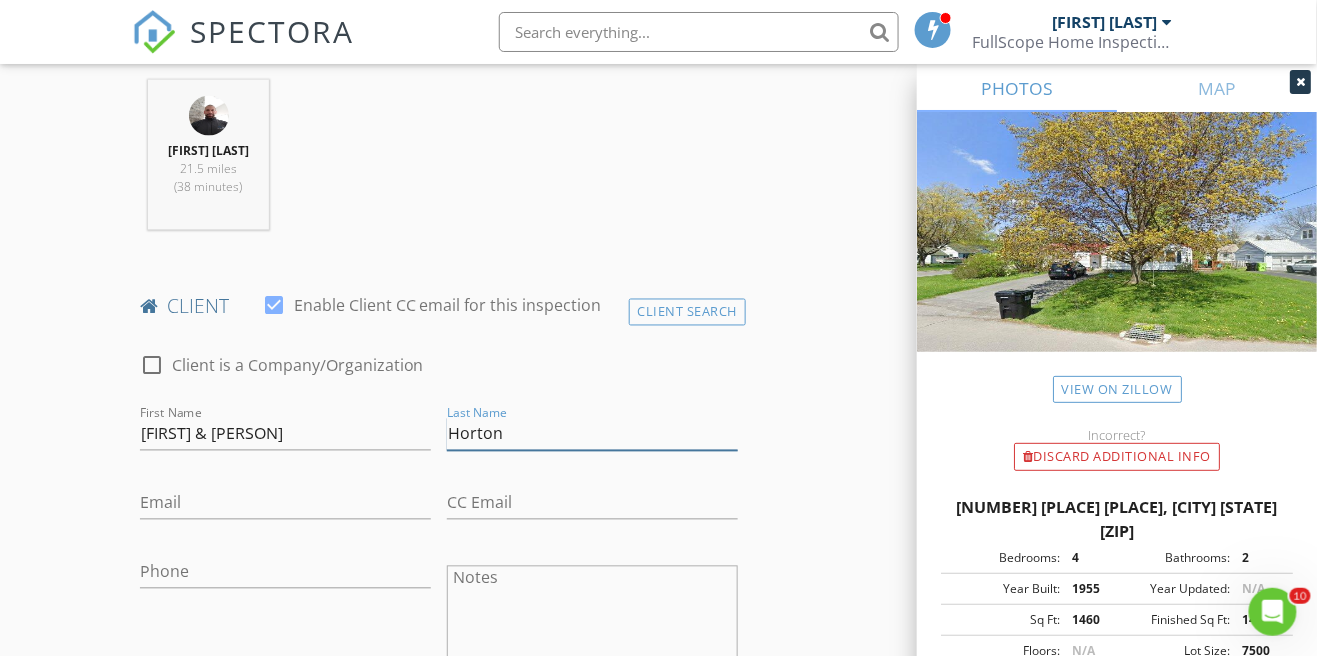 type on "Horton" 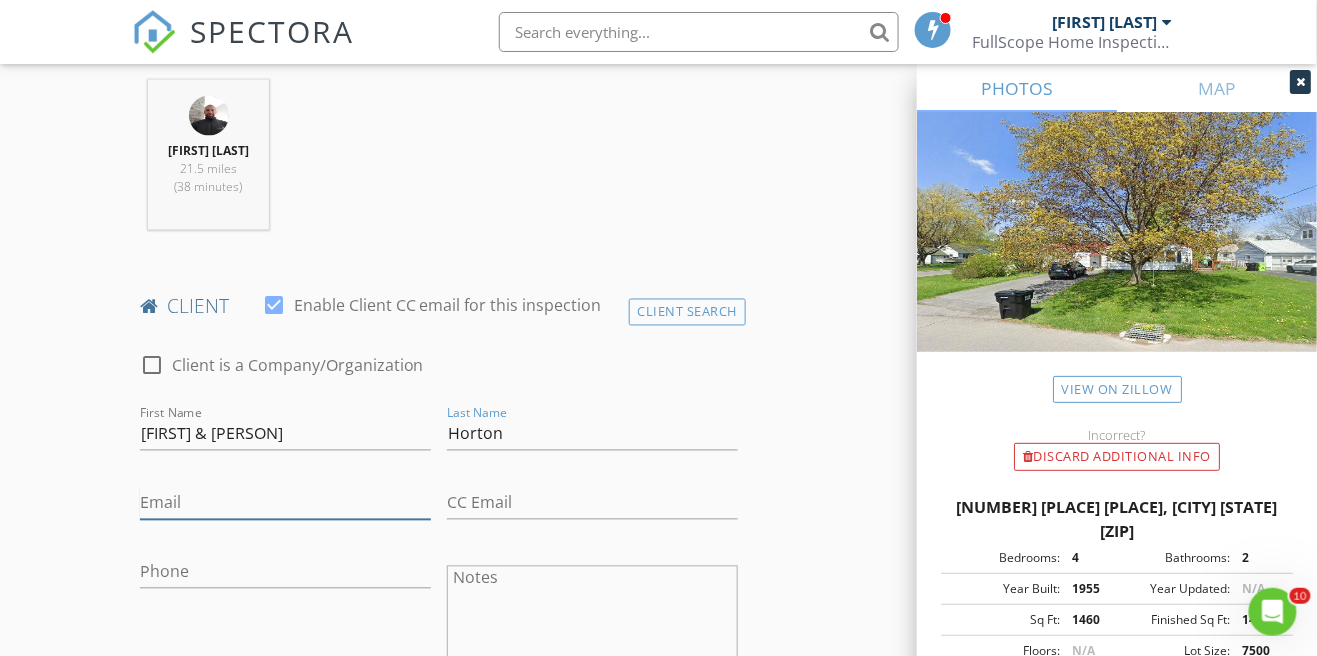 click on "Email" at bounding box center [285, 503] 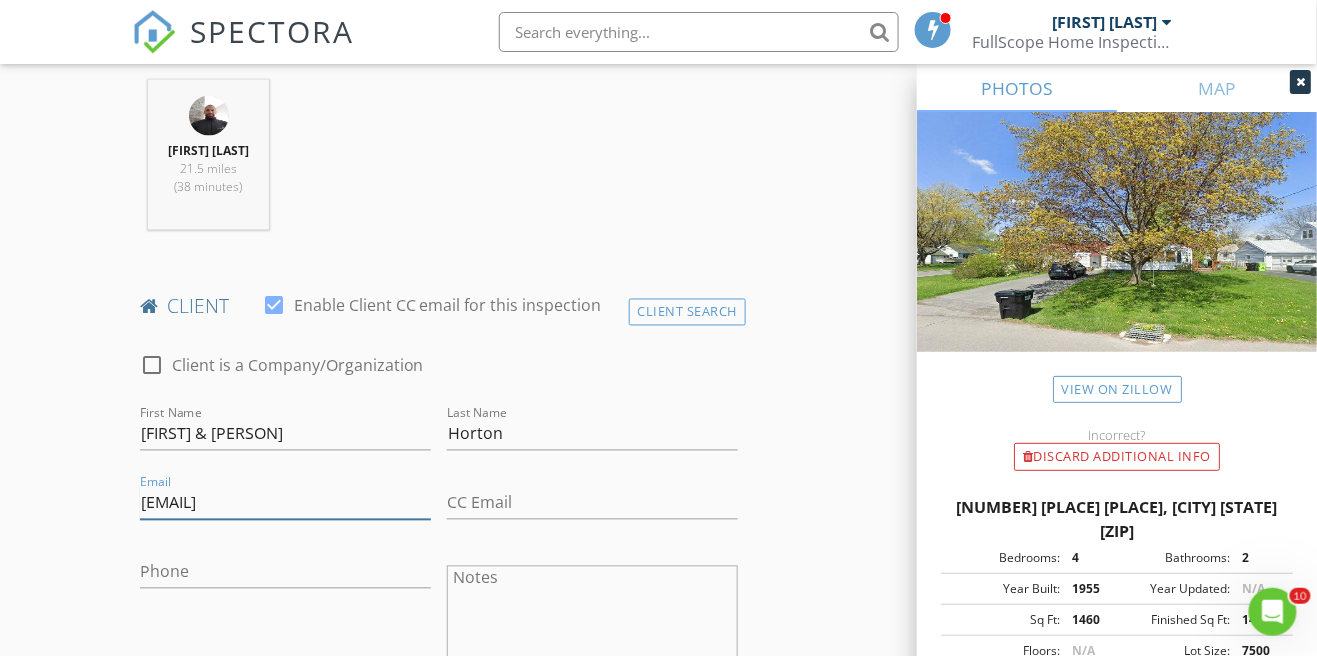 type on "[EMAIL]" 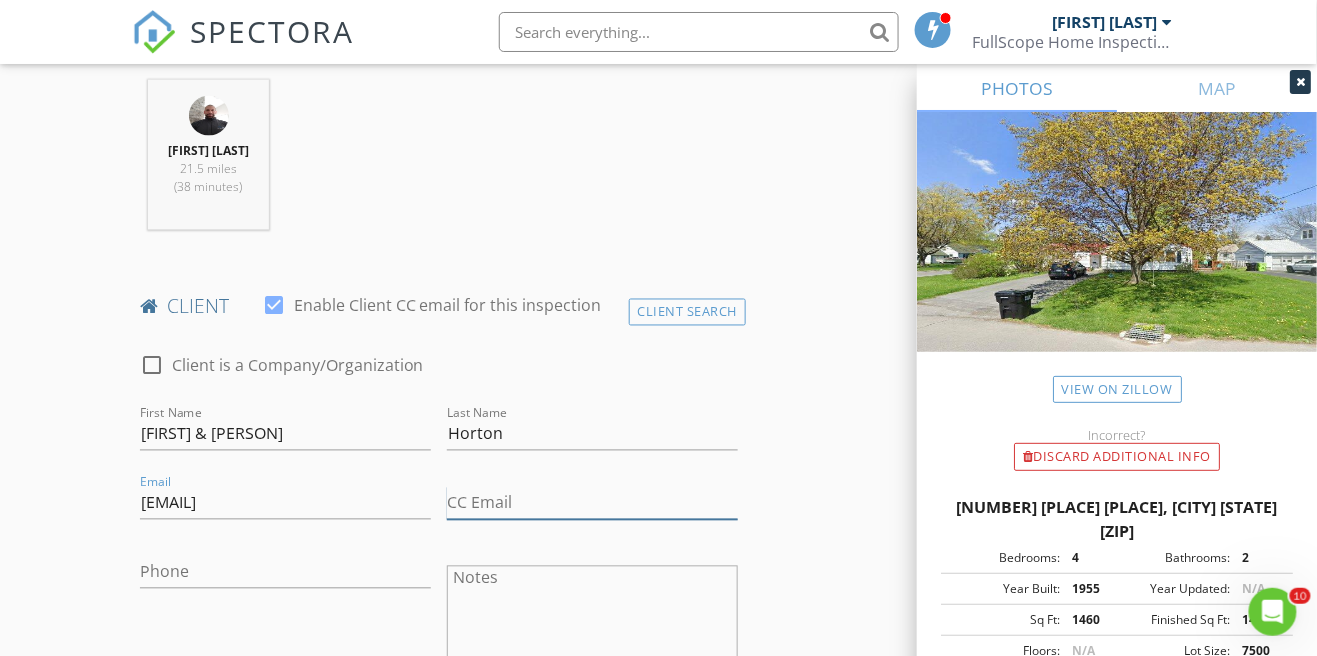 click on "CC Email" at bounding box center [592, 503] 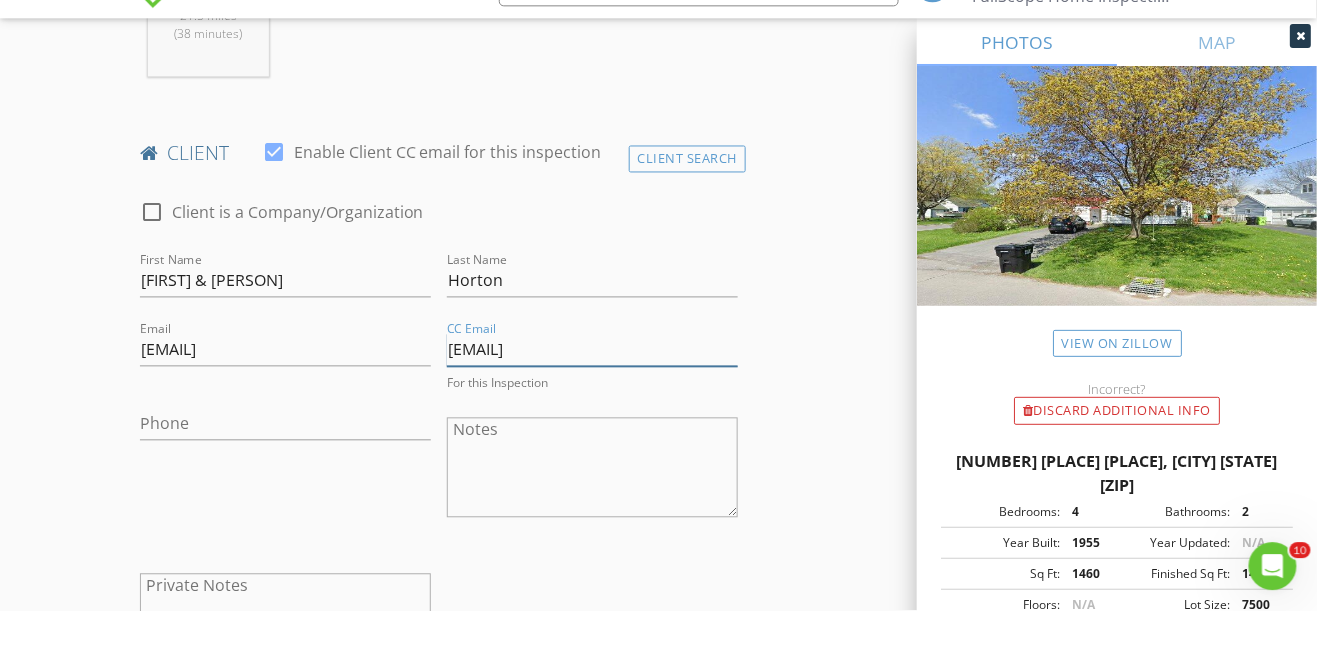 type on "[EMAIL]" 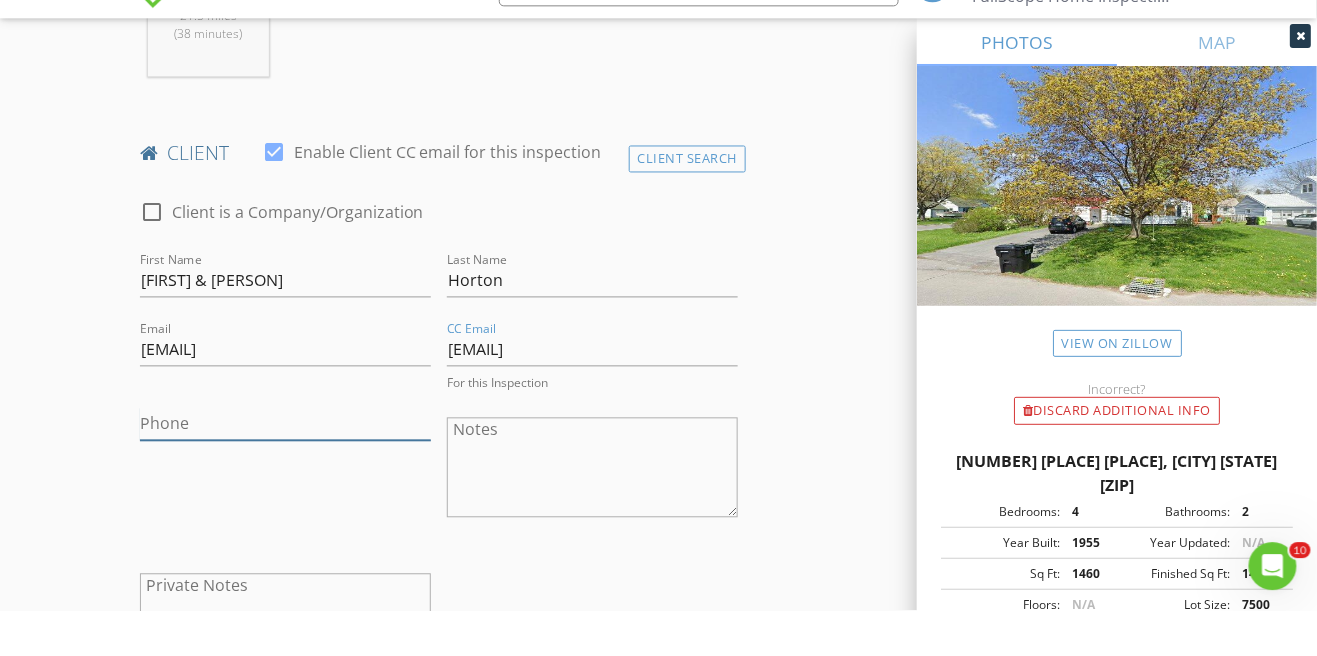 click on "Phone" at bounding box center (285, 469) 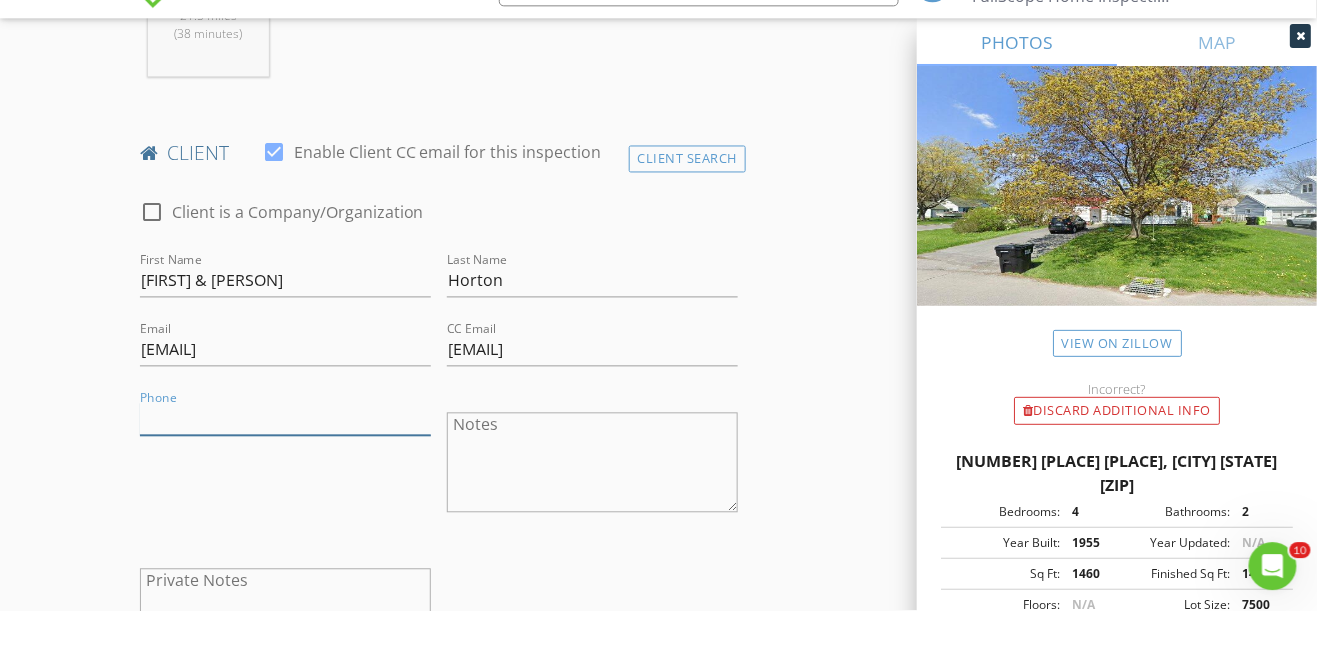 scroll, scrollTop: 887, scrollLeft: 0, axis: vertical 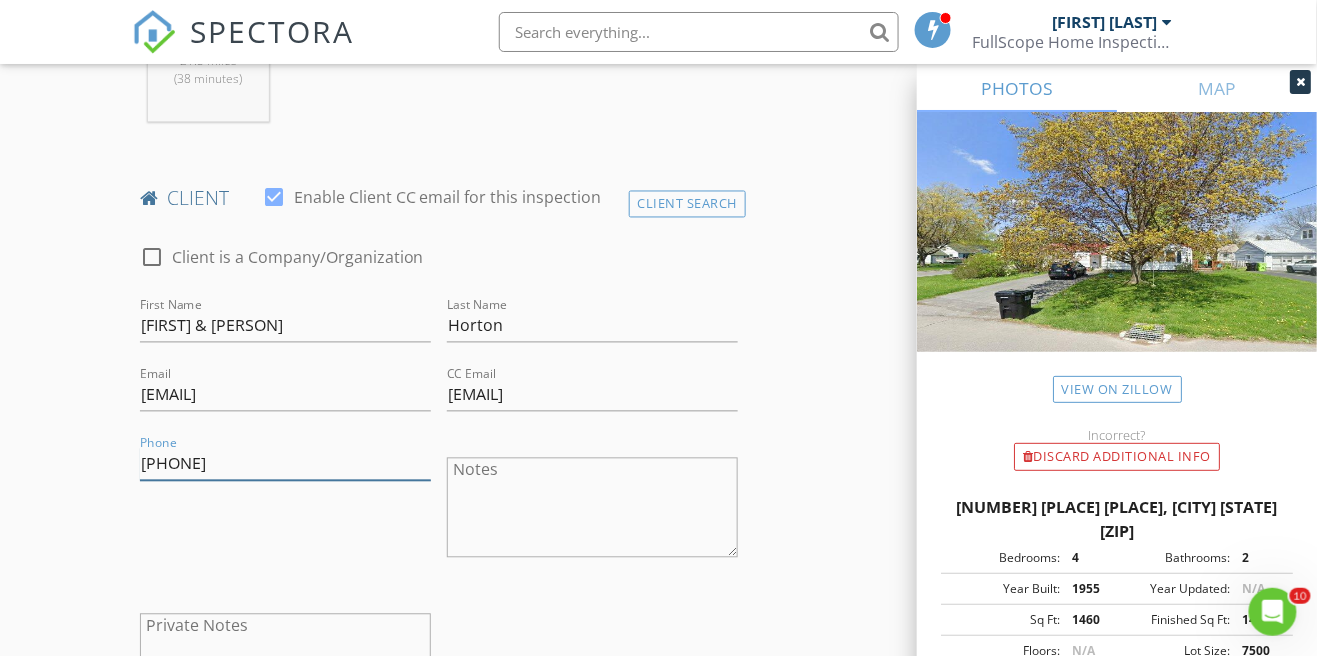 type on "[PHONE]" 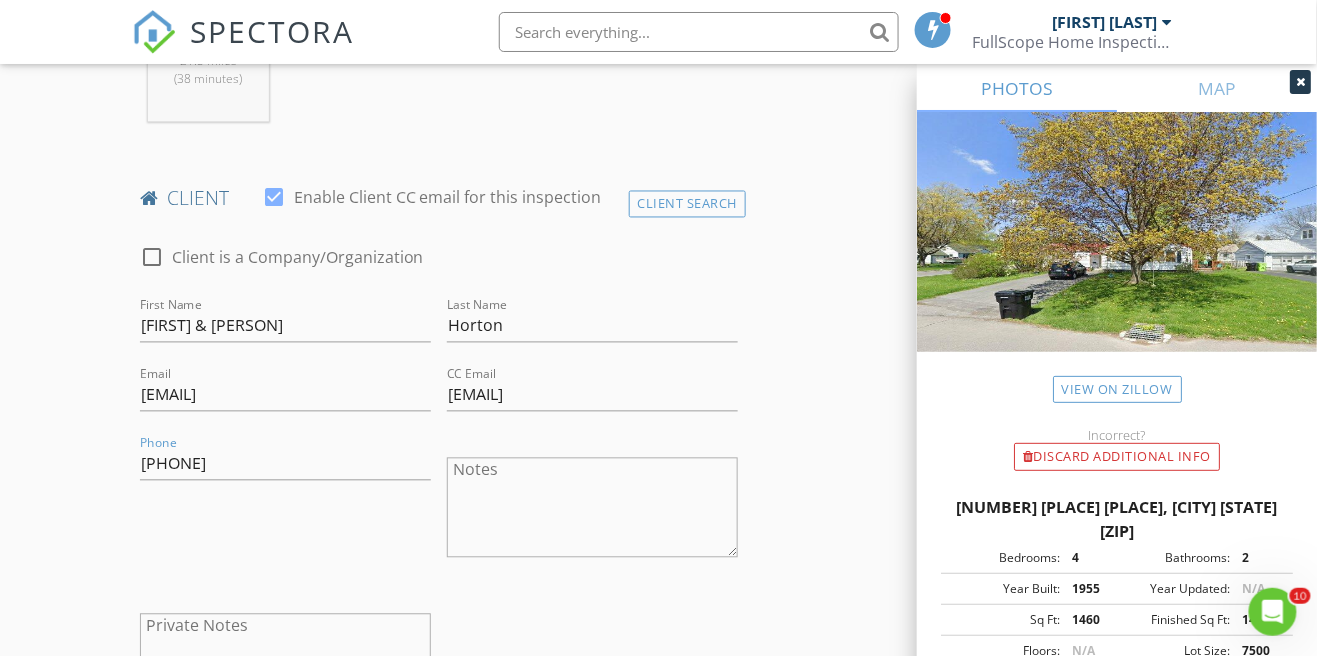 click on "INSPECTOR(S)
check_box   [FIRST] [LAST]   PRIMARY   [FIRST] [LAST] arrow_drop_down   check_box [FIRST] [LAST] specifically requested
Date/Time
[DATE] [TIME]
Location
Address Search       Address [NUMBER] [PLACE] [PLACE]   Unit   City [CITY]   State [STATE]   Zip [ZIP]   County [COUNTY]     Square Feet [NUMBER]   Year Built [NUMBER]   Foundation arrow_drop_down     [FIRST] [LAST]     [NUMBER] miles     ([NUMBER] minutes)
client
check_box Enable Client CC email for this inspection   Client Search     check_box_outline_blank Client is a Company/Organization     First Name [FIRST] & [PERSON]   Last Name [LAST]   Email [EMAIL]   CC Email [EMAIL]   Phone [PHONE]           Notes   Private Notes
ADDITIONAL client
SERVICES
check_box_outline_blank   Inspection Fee" at bounding box center [659, 1018] 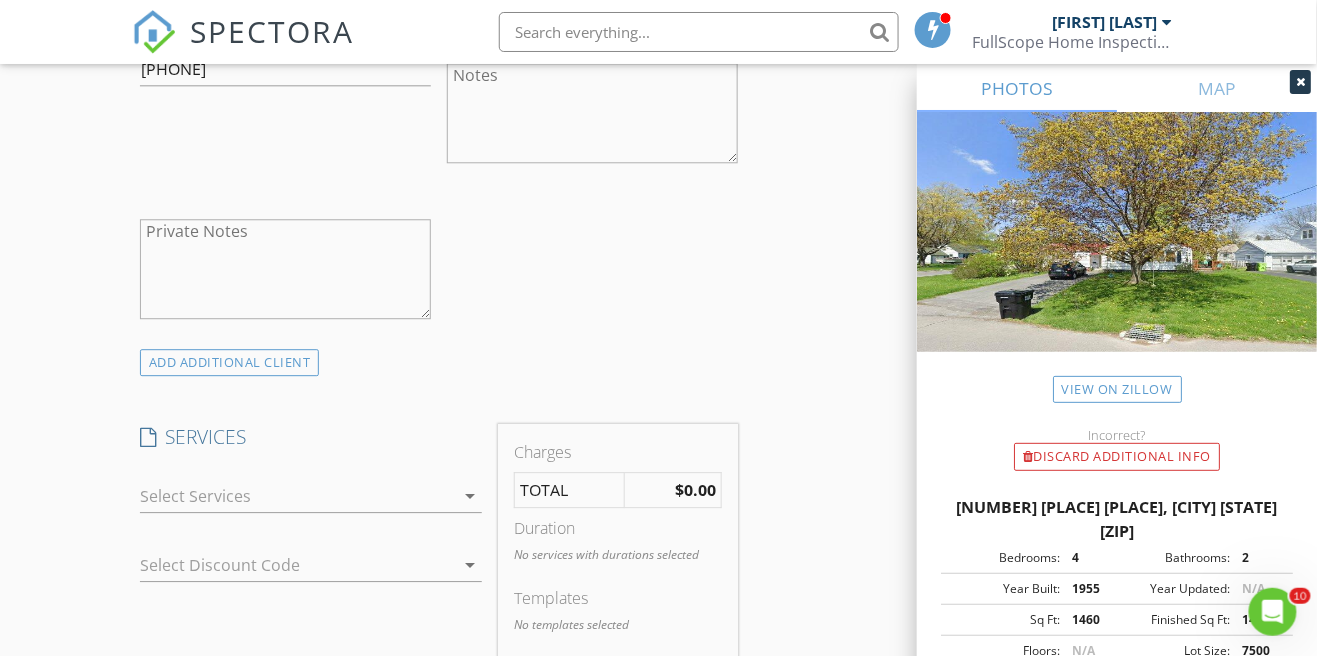 scroll, scrollTop: 1286, scrollLeft: 0, axis: vertical 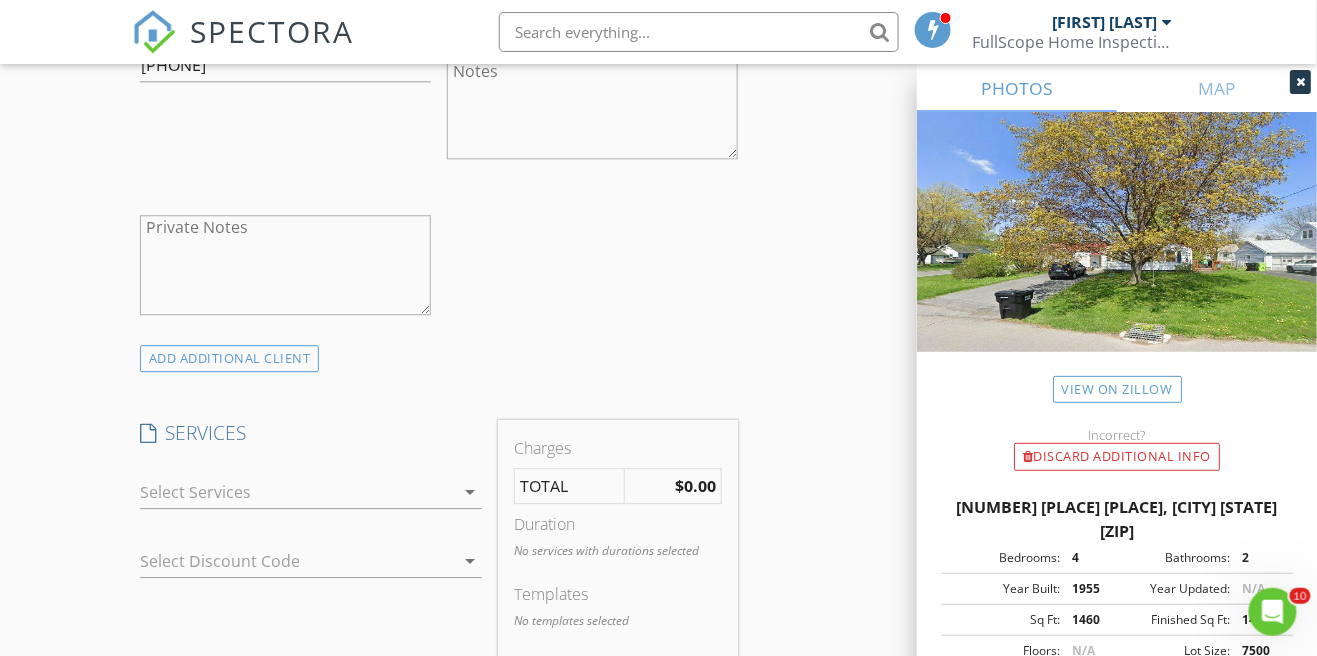 click on "arrow_drop_down" at bounding box center (311, 492) 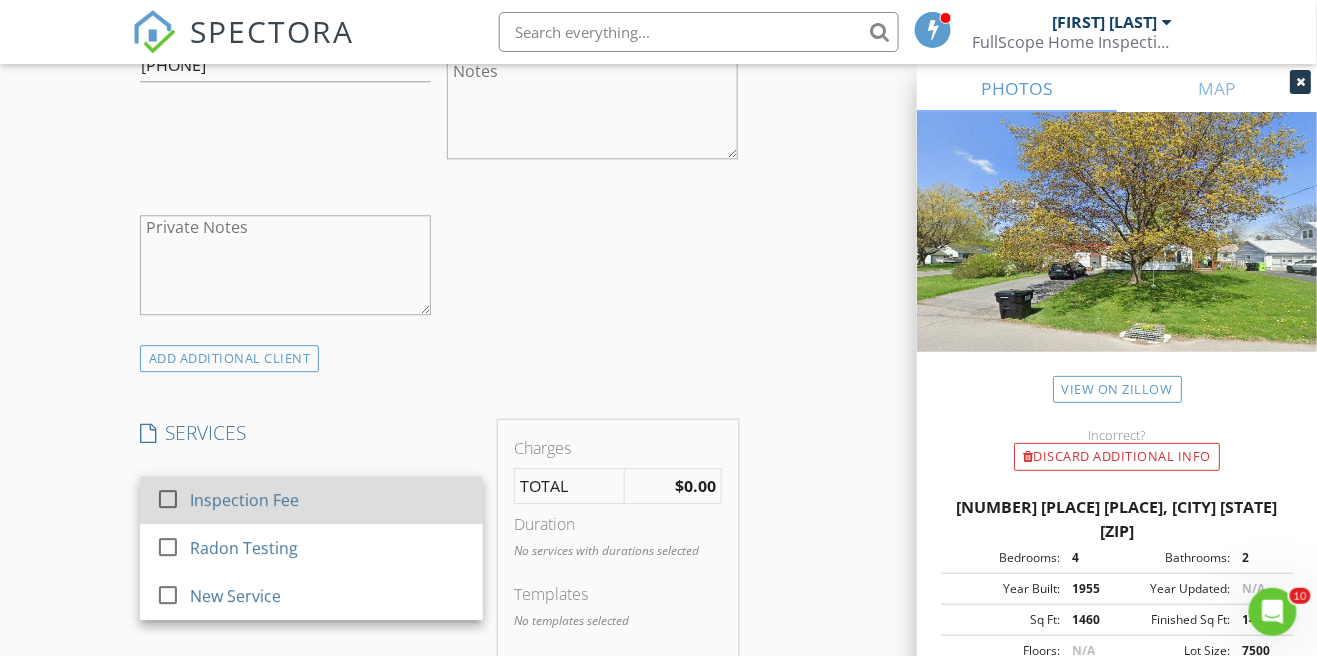 click on "check_box_outline_blank   Inspection Fee" at bounding box center [311, 500] 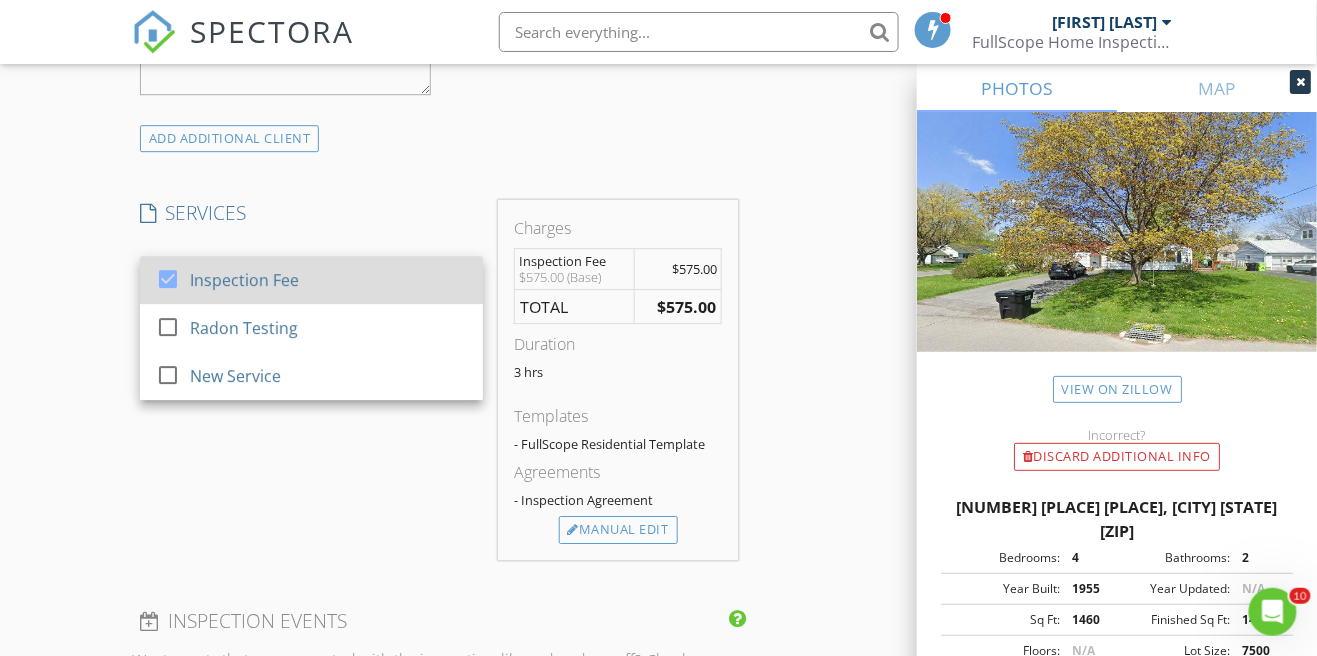 scroll, scrollTop: 1511, scrollLeft: 0, axis: vertical 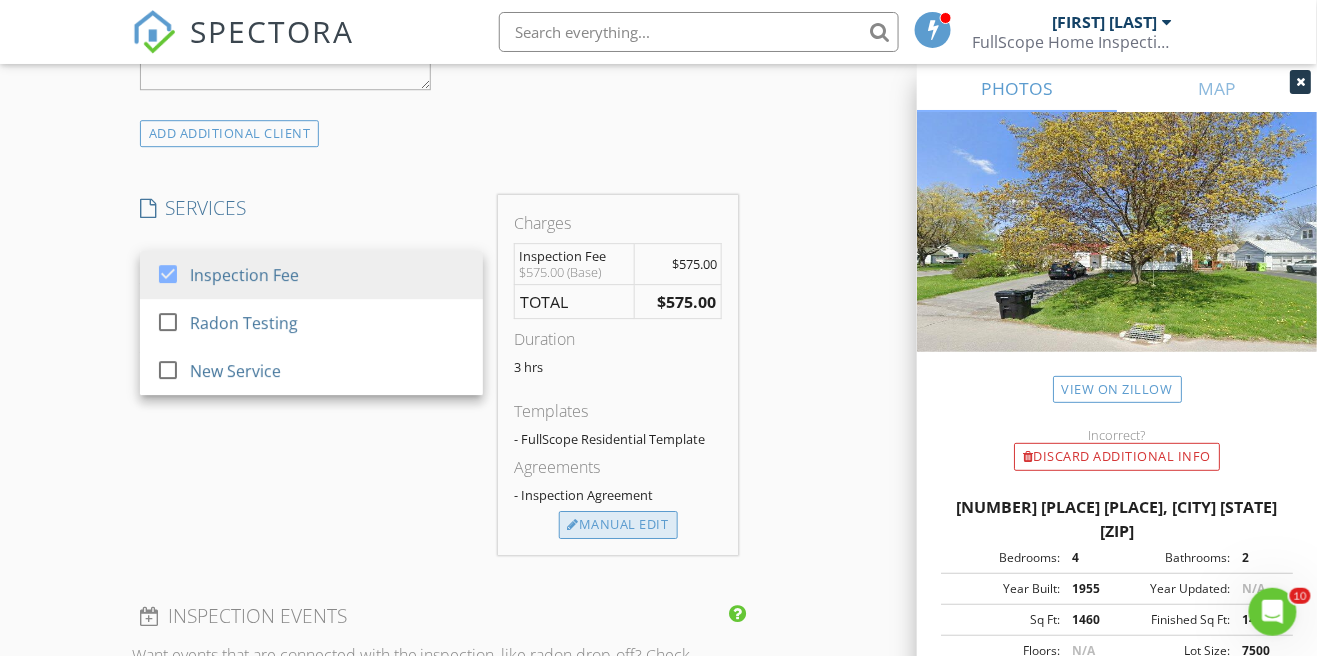 click on "Manual Edit" at bounding box center [618, 525] 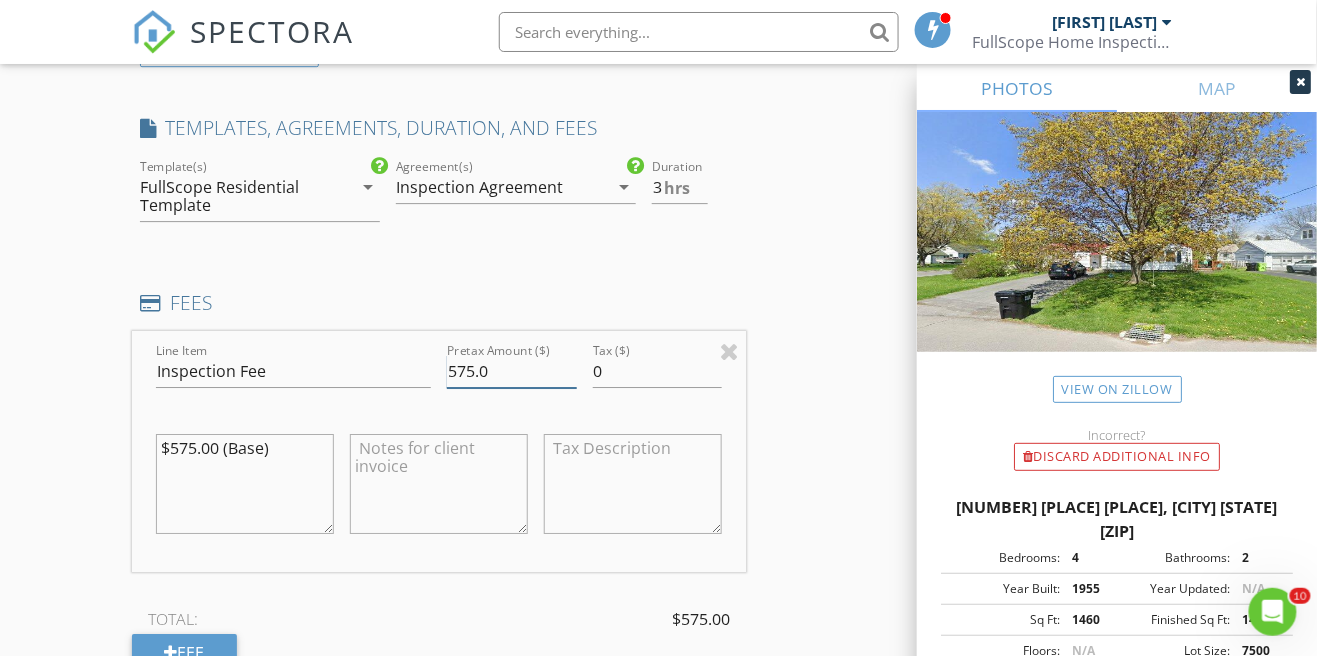 click on "575.0" at bounding box center (512, 371) 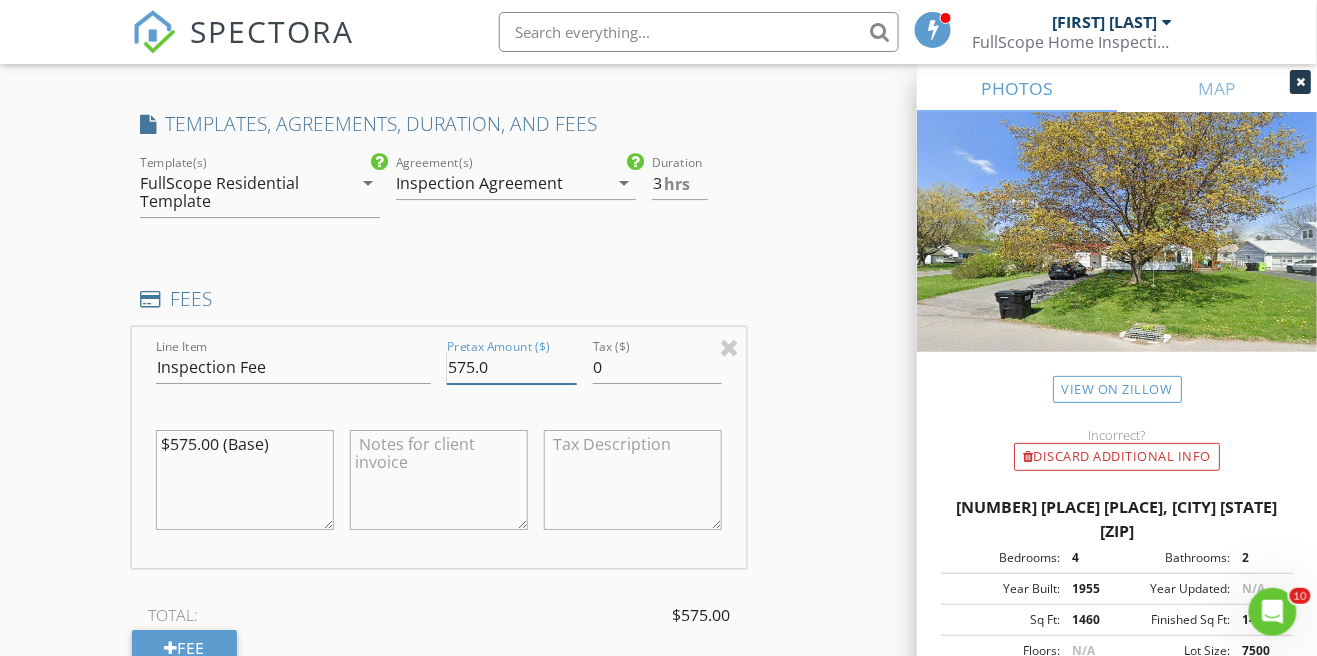 scroll, scrollTop: 1687, scrollLeft: 0, axis: vertical 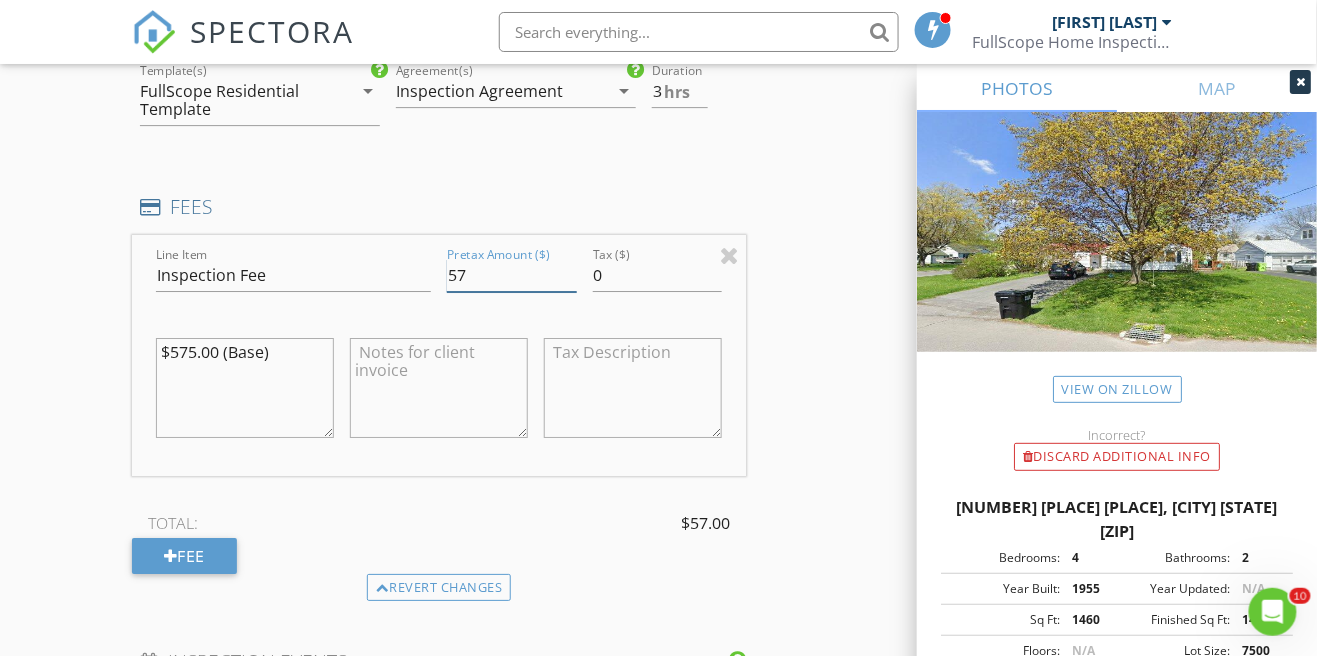 type on "5" 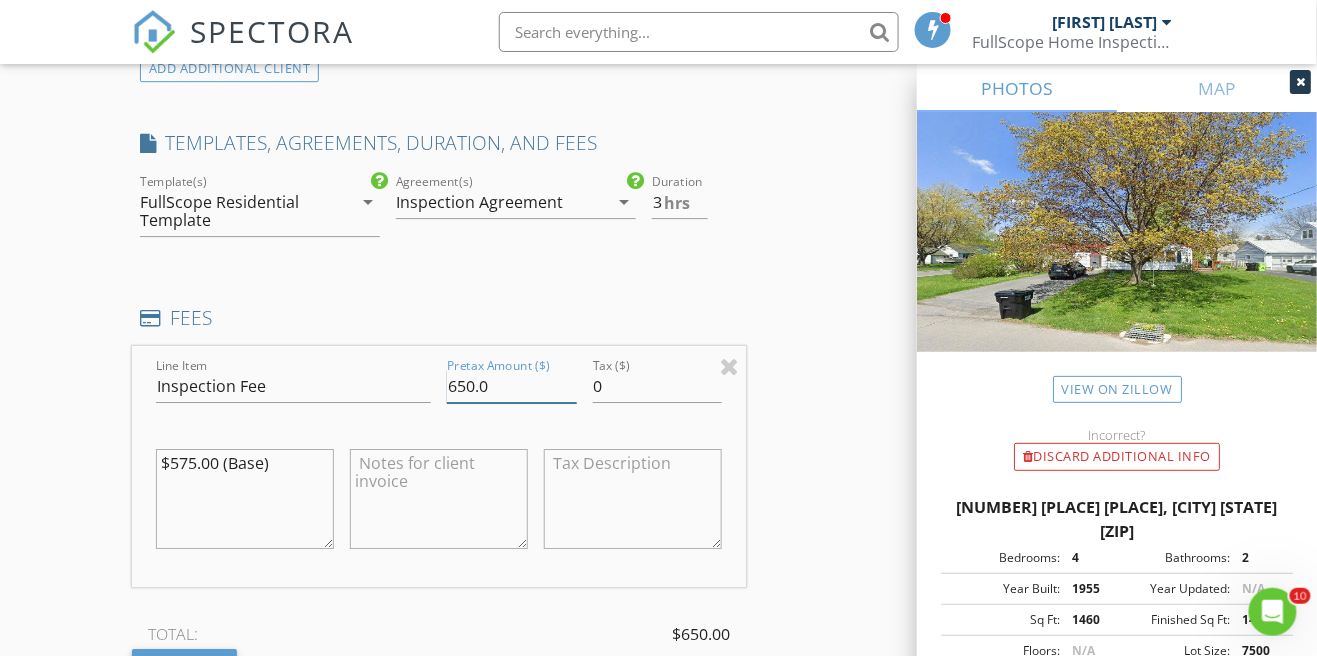 scroll, scrollTop: 1661, scrollLeft: 0, axis: vertical 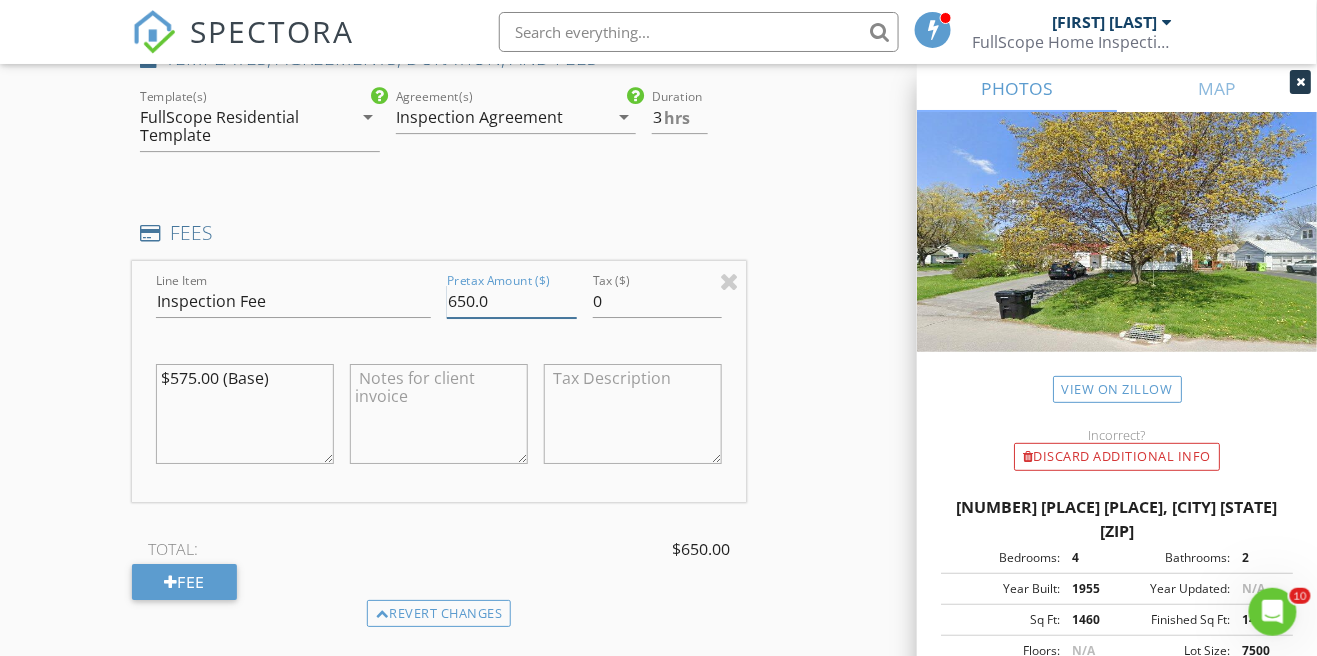 type on "650.0" 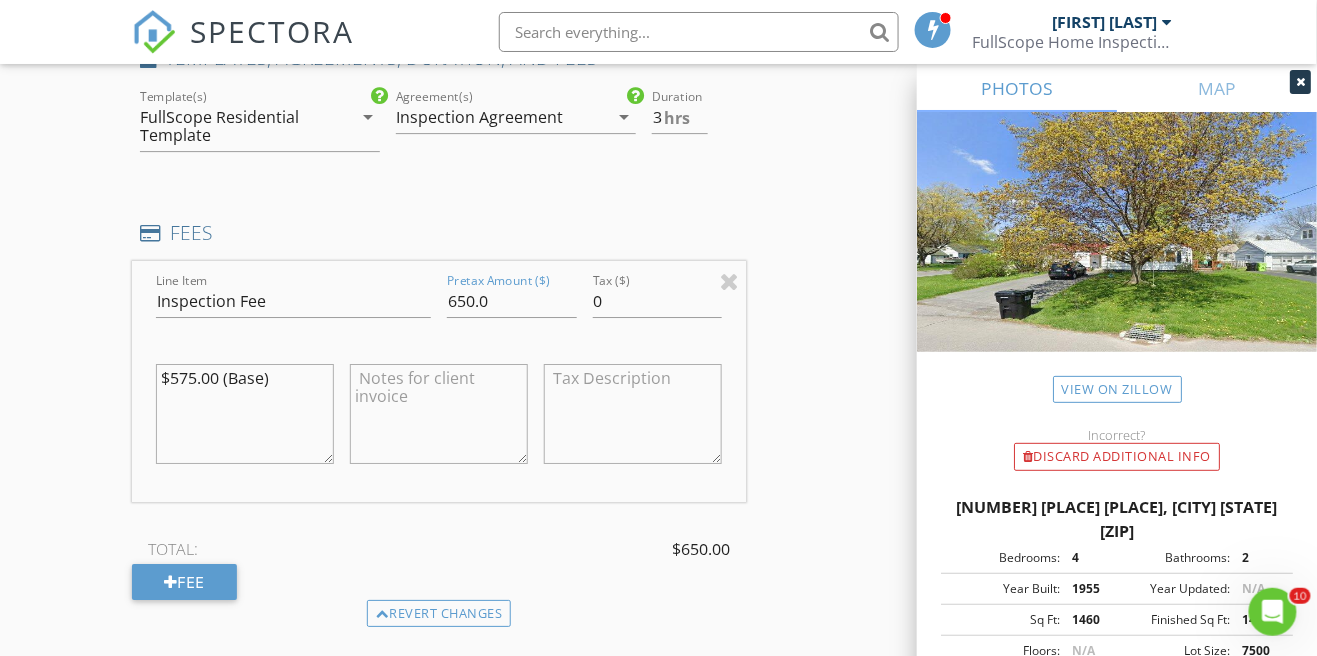 click on "INSPECTOR(S)
check_box   [FIRST] [LAST]   PRIMARY   [FIRST] [LAST] arrow_drop_down   check_box [FIRST] [LAST] specifically requested
Date/Time
[DATE] [TIME]
Location
Address Search       Address [NUMBER] [PLACE] [PLACE]   Unit   City [CITY]   State [STATE]   Zip [ZIP]   County [COUNTY]     Square Feet [NUMBER]   Year Built [NUMBER]   Foundation arrow_drop_down     [FIRST] [LAST]     [NUMBER] miles     ([NUMBER] minutes)
client
check_box Enable Client CC email for this inspection   Client Search     check_box_outline_blank Client is a Company/Organization     First Name [FIRST] & [PERSON]   Last Name [LAST]   Email [EMAIL]   CC Email [EMAIL]   Phone [PHONE]           Notes   Private Notes
ADDITIONAL client
SERVICES
check_box   Inspection Fee" at bounding box center (659, 362) 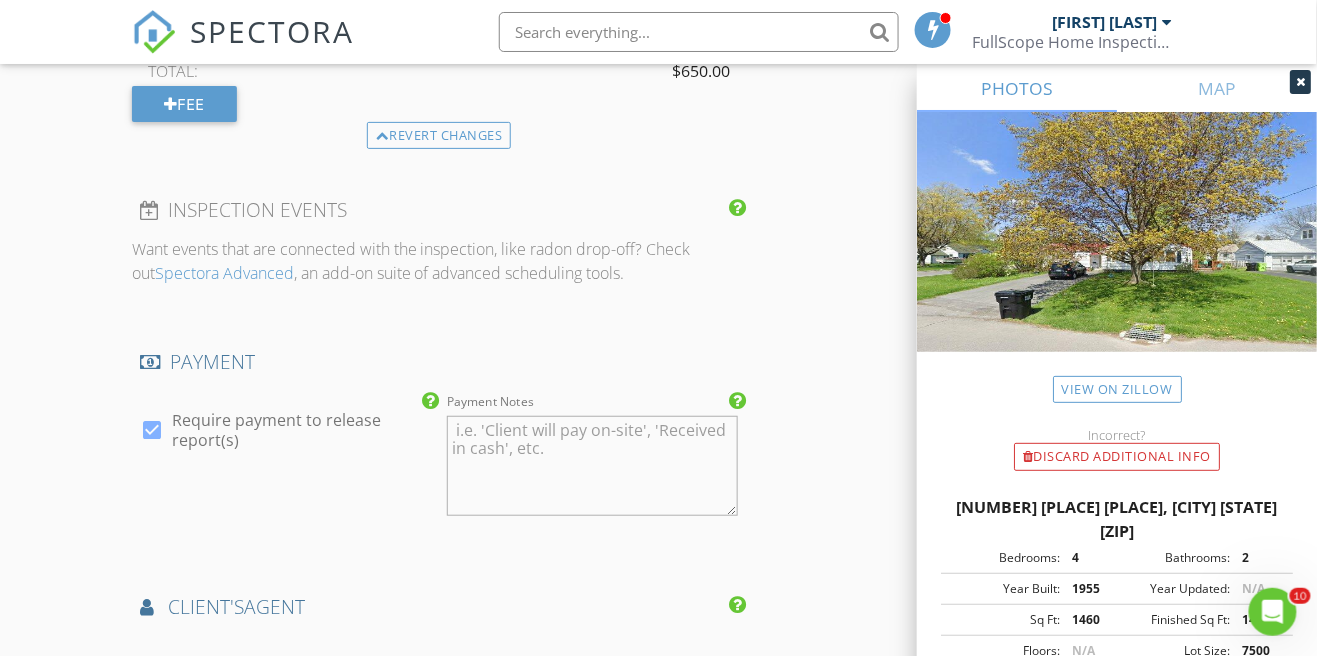 scroll, scrollTop: 2142, scrollLeft: 0, axis: vertical 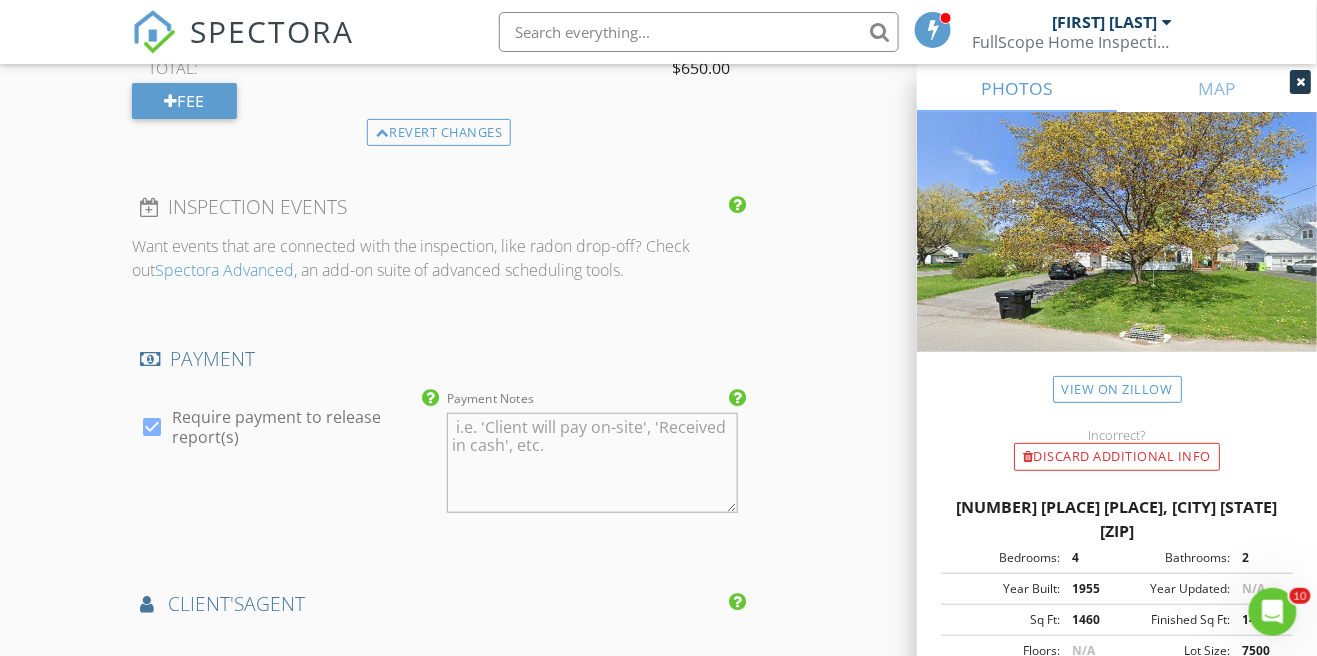 click at bounding box center [152, 427] 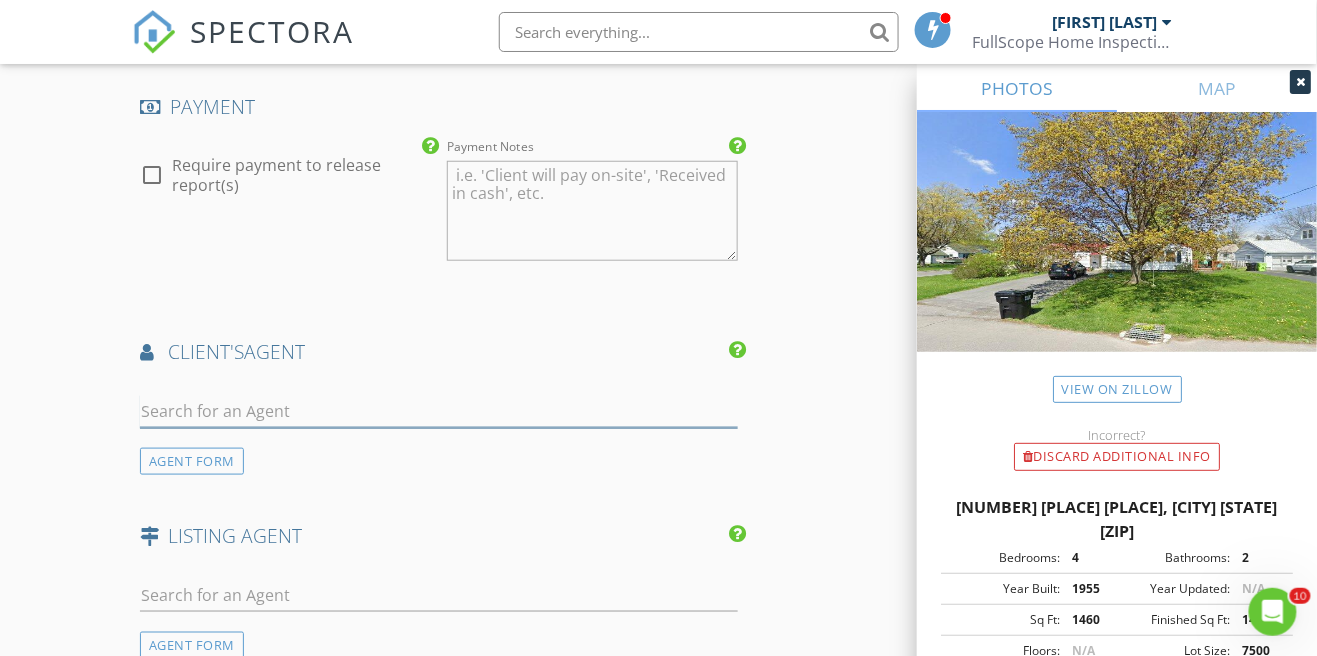 click at bounding box center [439, 411] 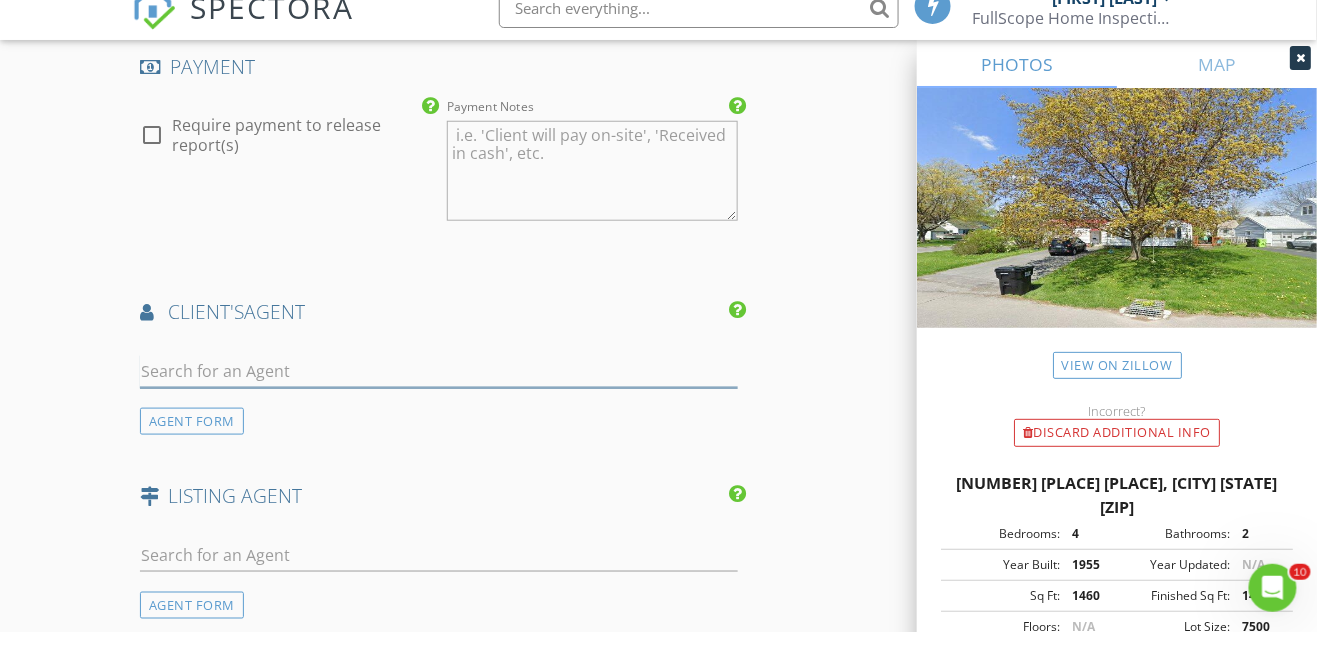 scroll, scrollTop: 2442, scrollLeft: 0, axis: vertical 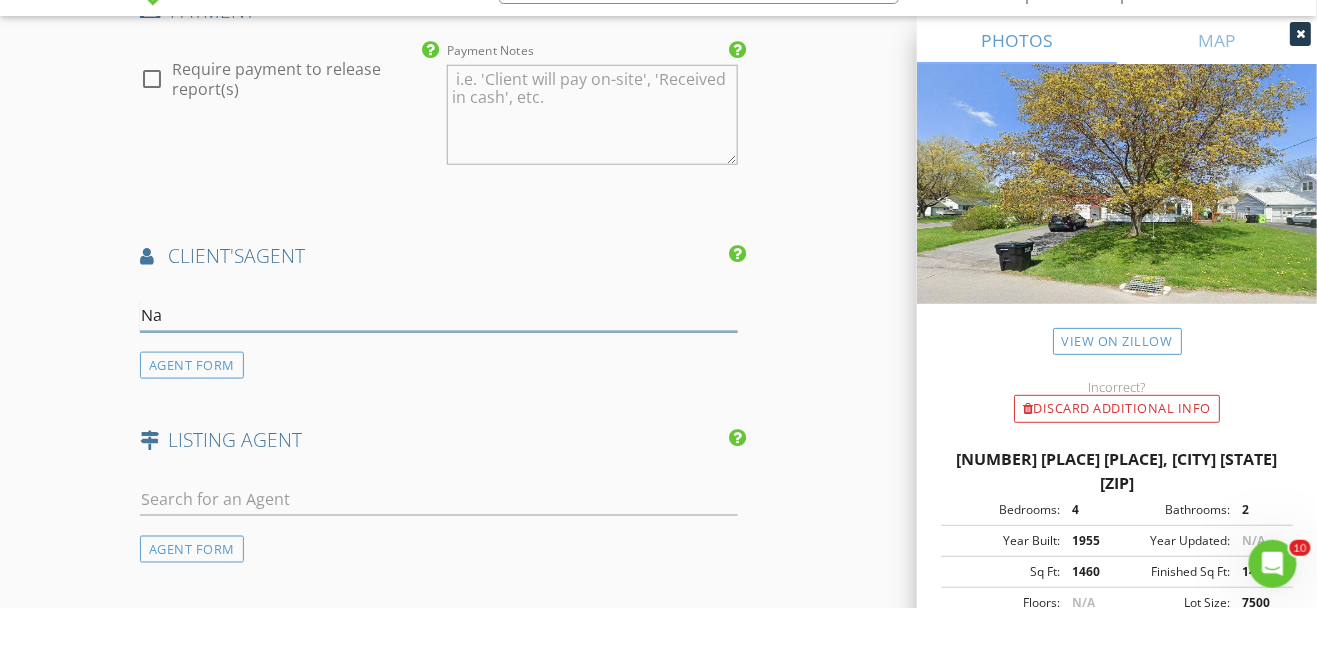 type on "Nat" 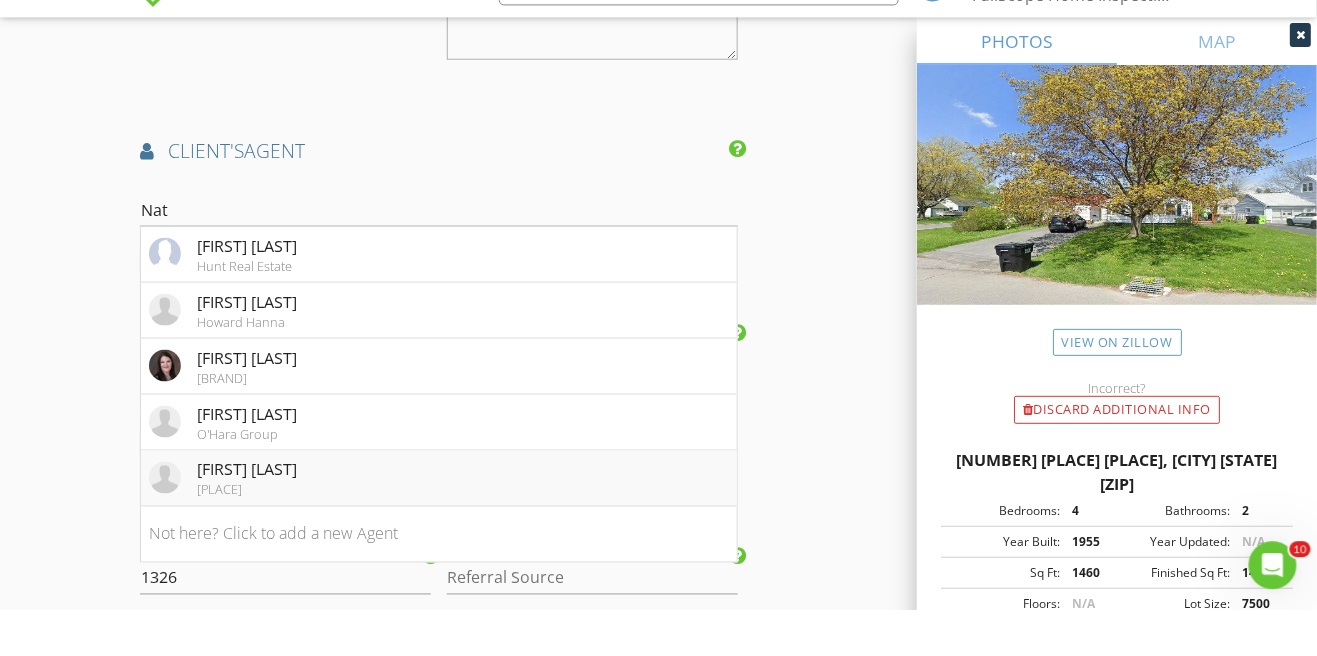 click on "[FIRST] [LAST]
[PLACE]" at bounding box center [439, 525] 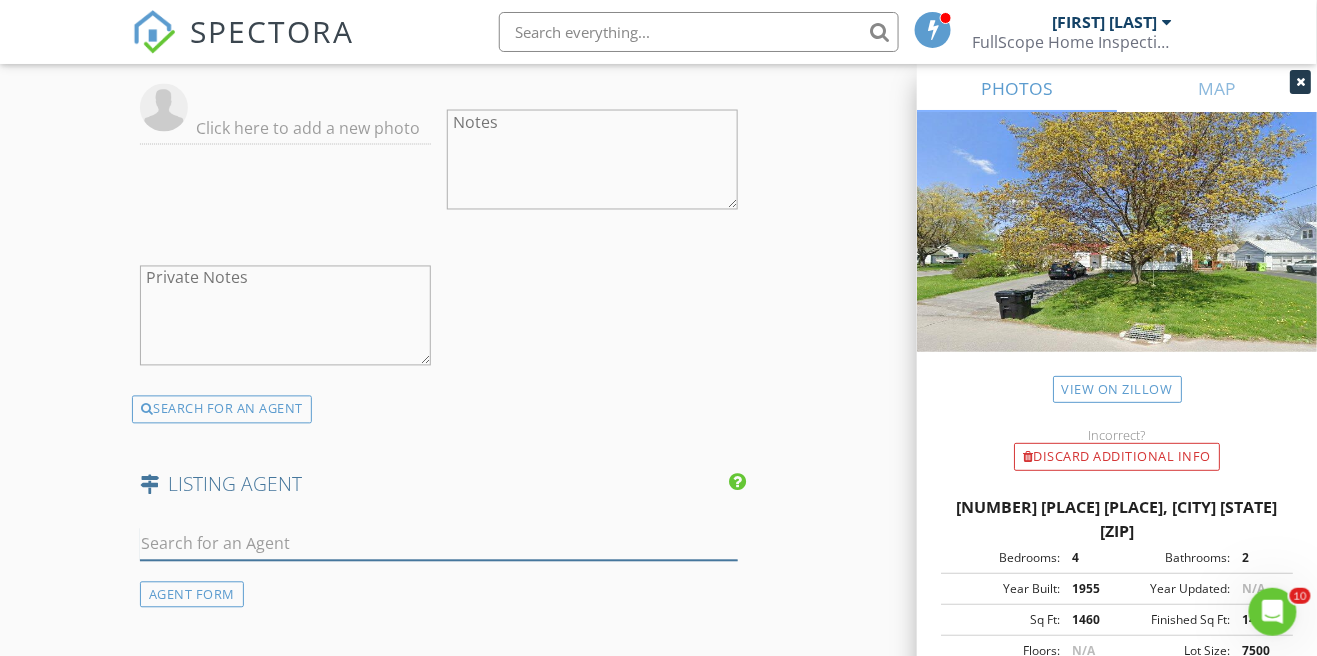 click at bounding box center [439, 544] 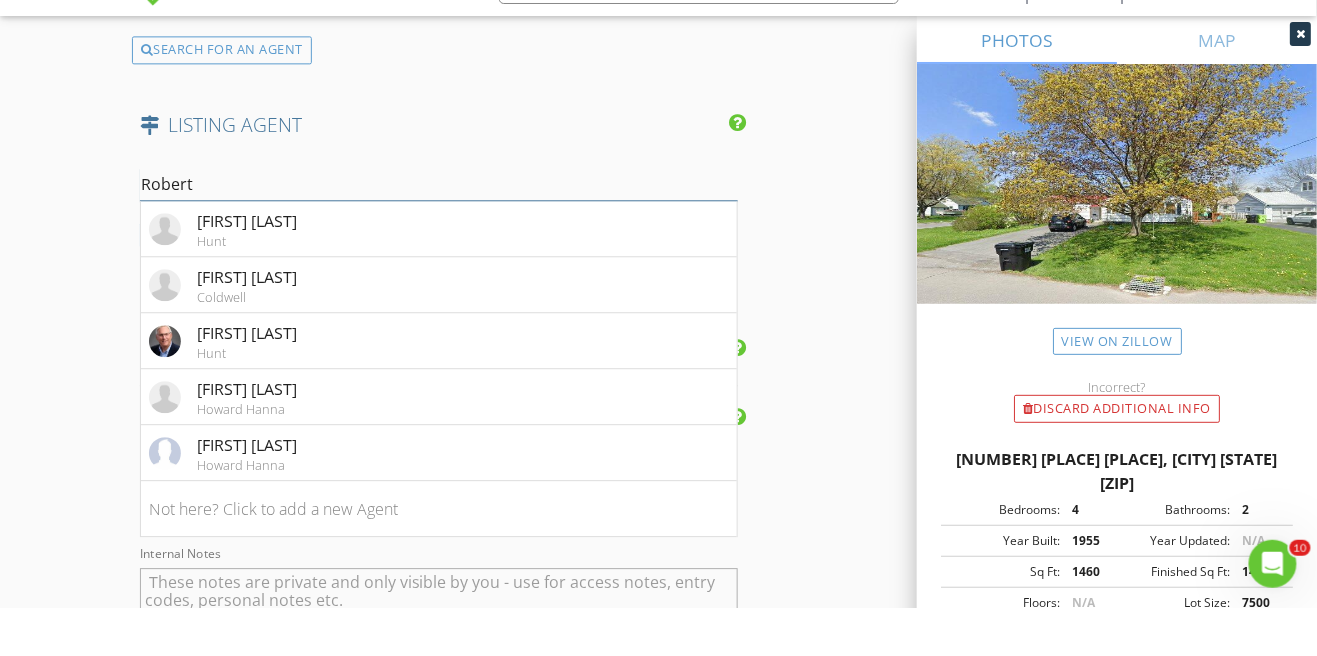 scroll, scrollTop: 3212, scrollLeft: 0, axis: vertical 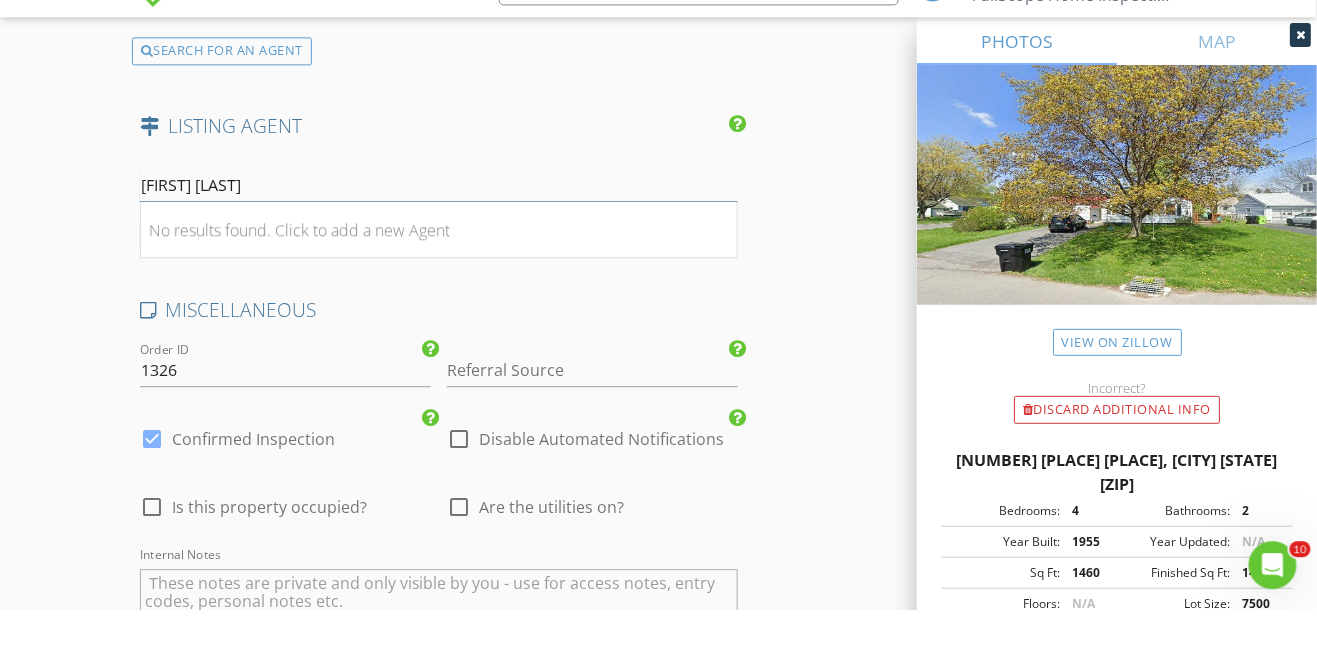 type on "[FIRST] [LAST]" 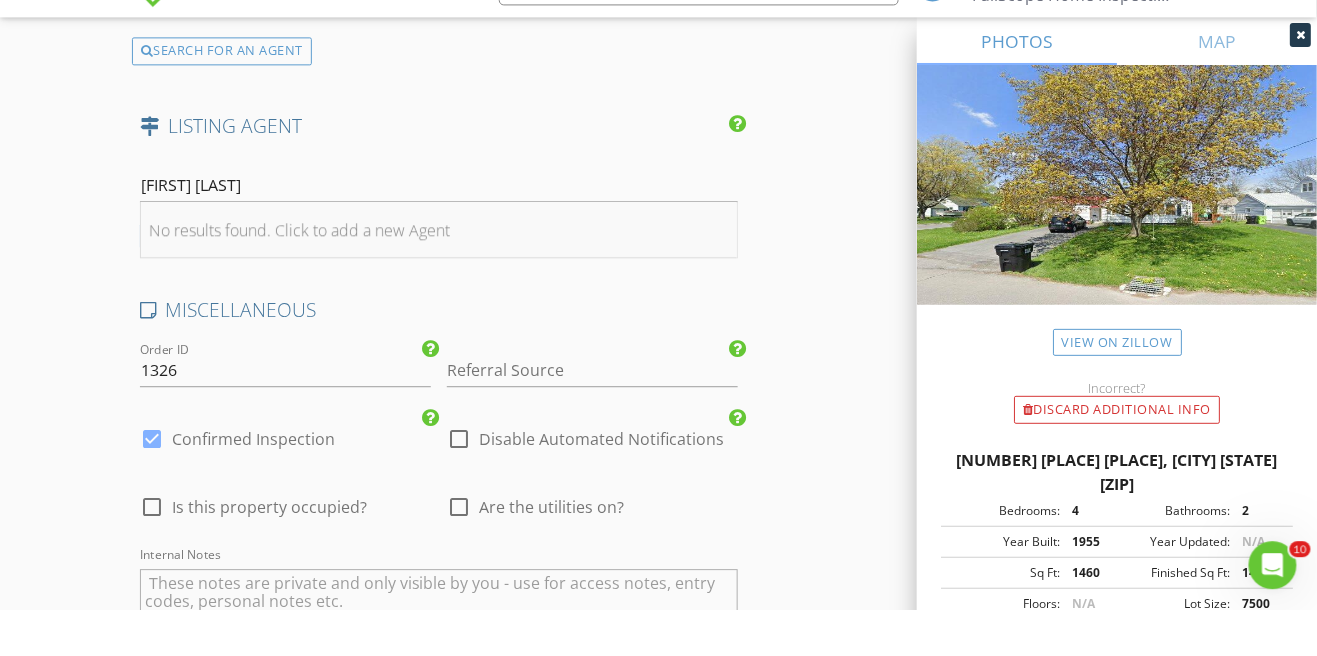 click on "No results found. Click to add a new Agent" at bounding box center (299, 277) 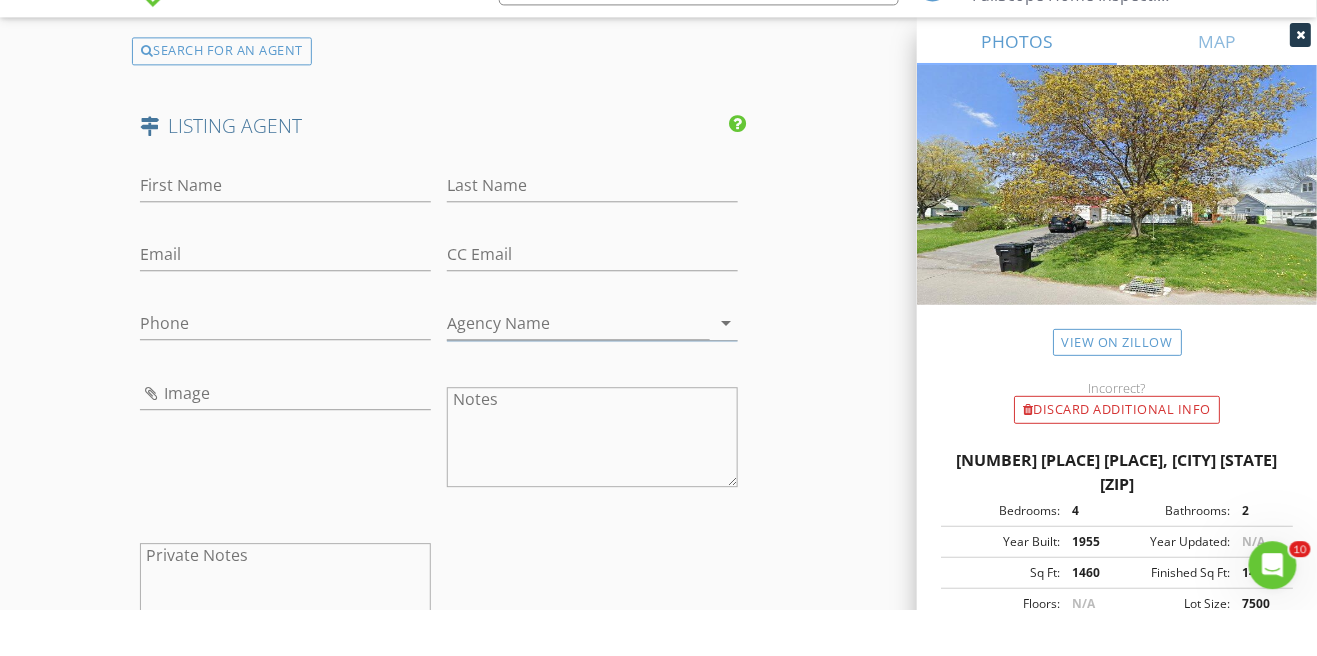 scroll, scrollTop: 3212, scrollLeft: 0, axis: vertical 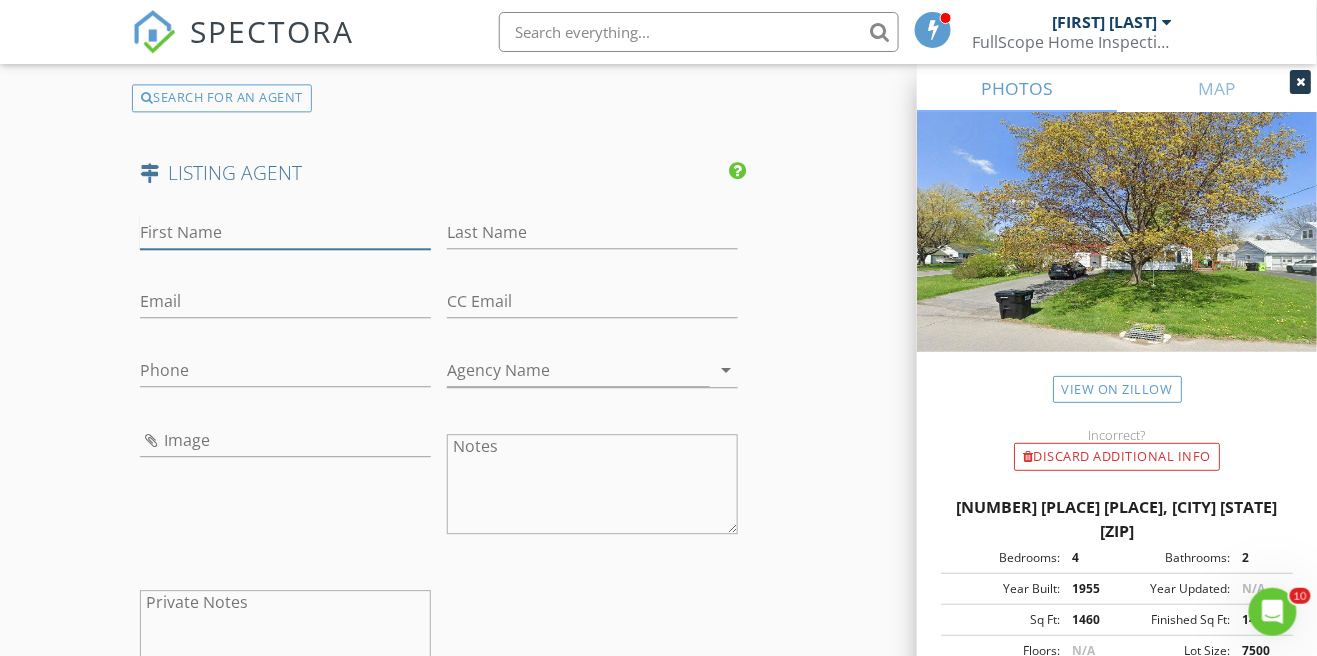 click on "First Name" at bounding box center [285, 232] 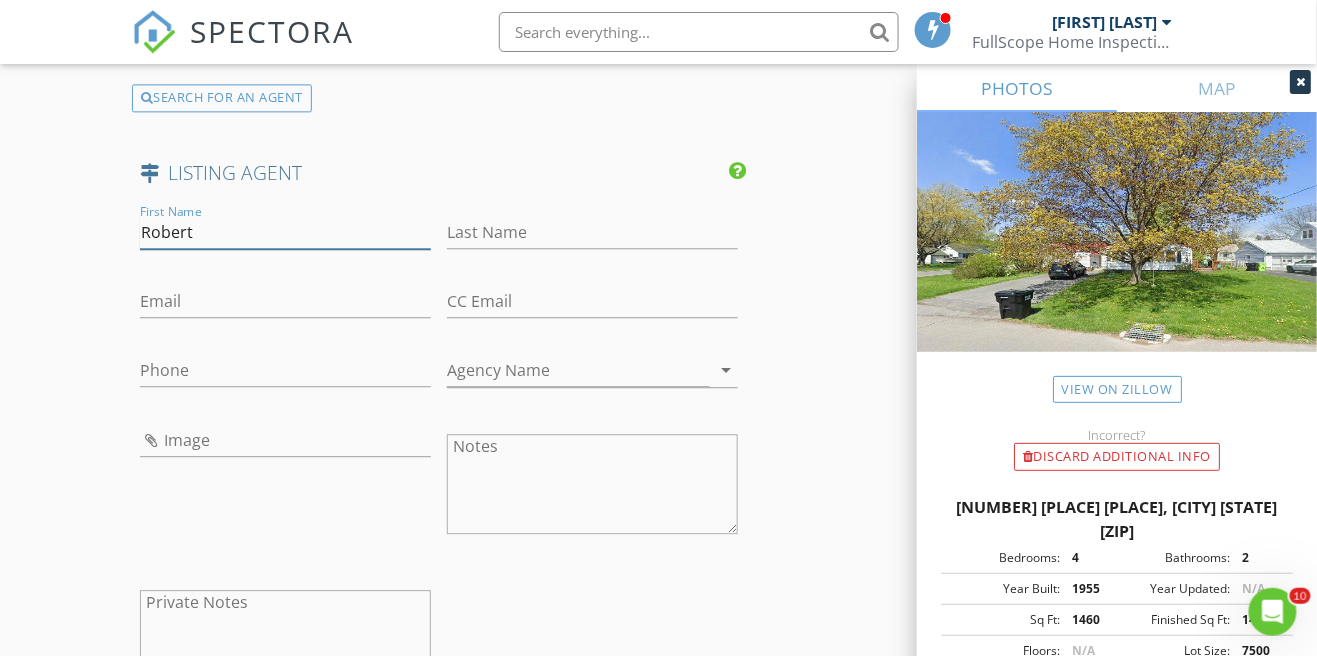 type on "Robert" 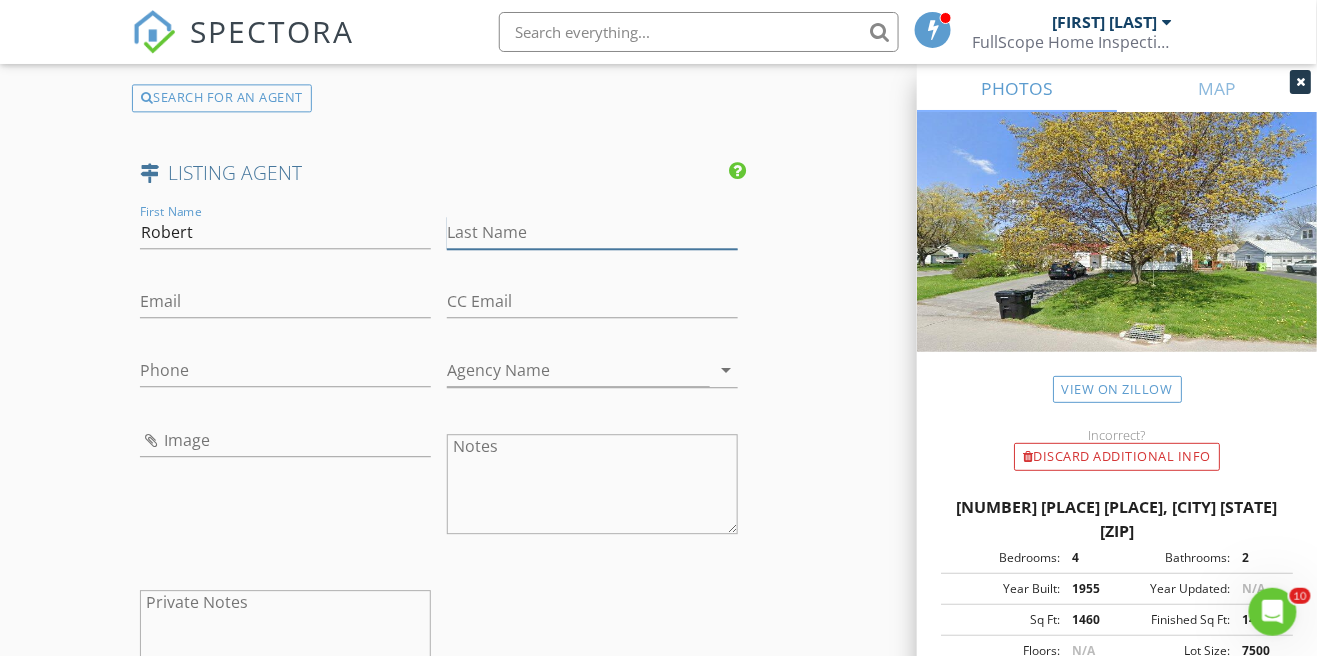 click on "Last Name" at bounding box center [592, 232] 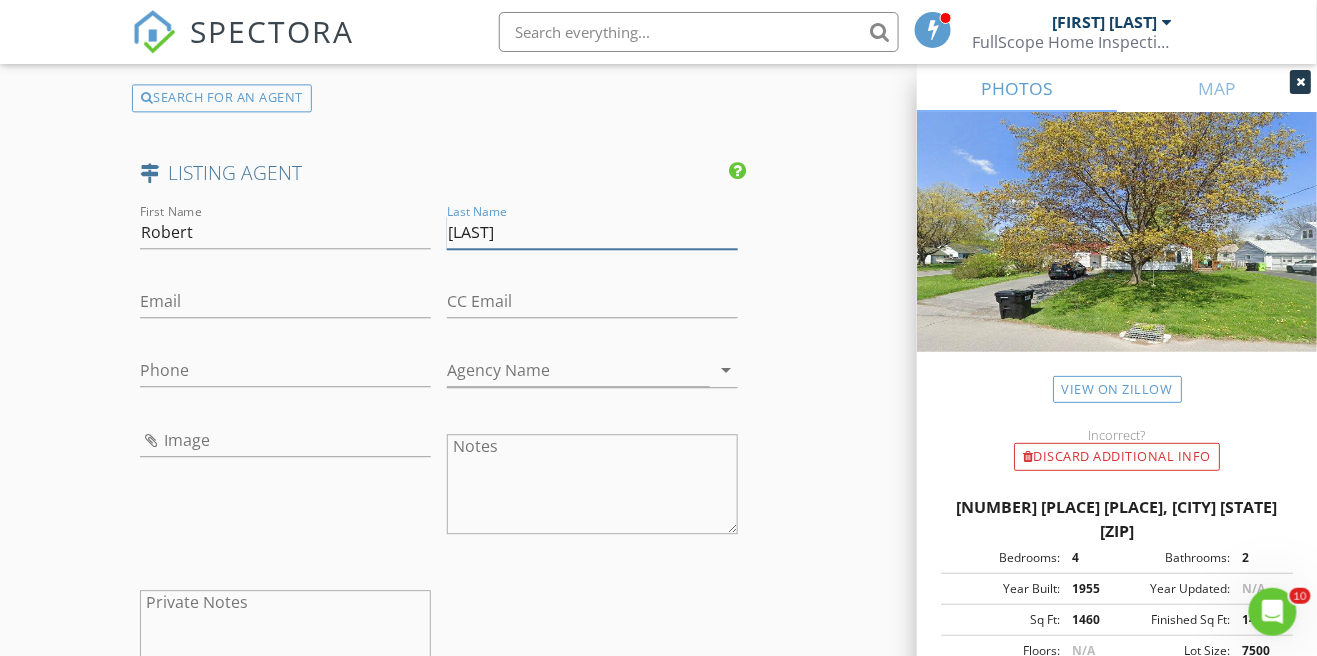 type on "[LAST]" 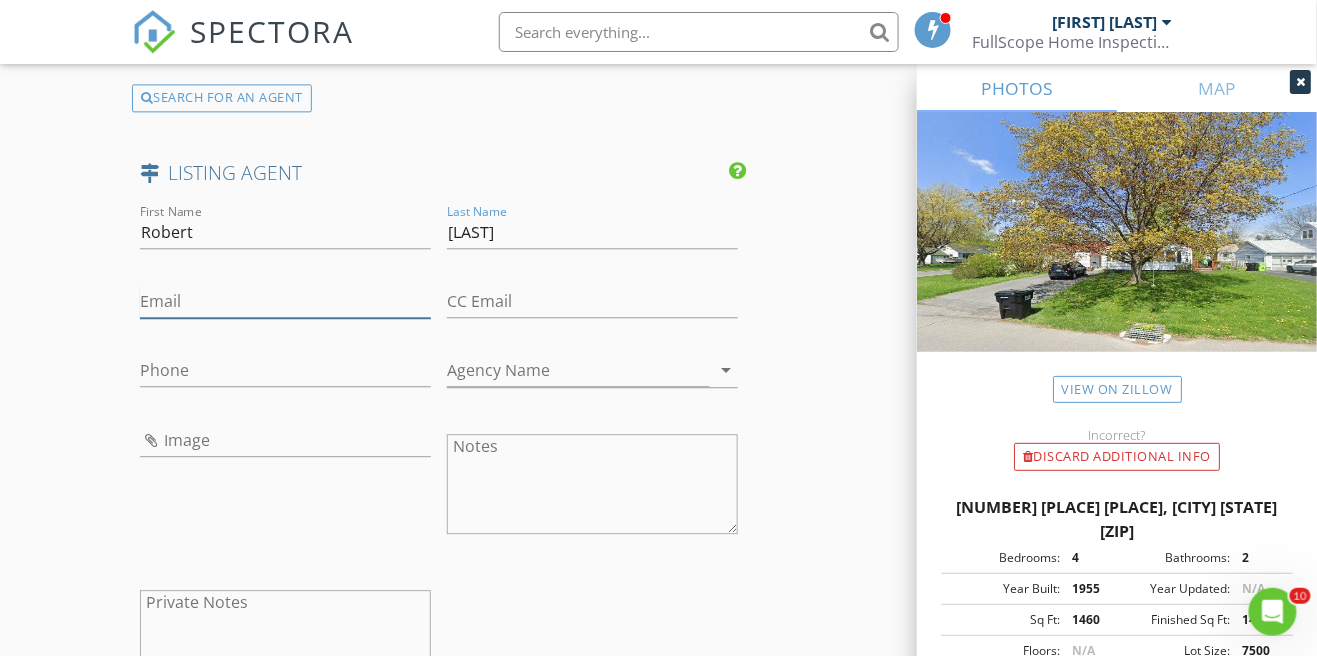 click on "Email" at bounding box center [285, 301] 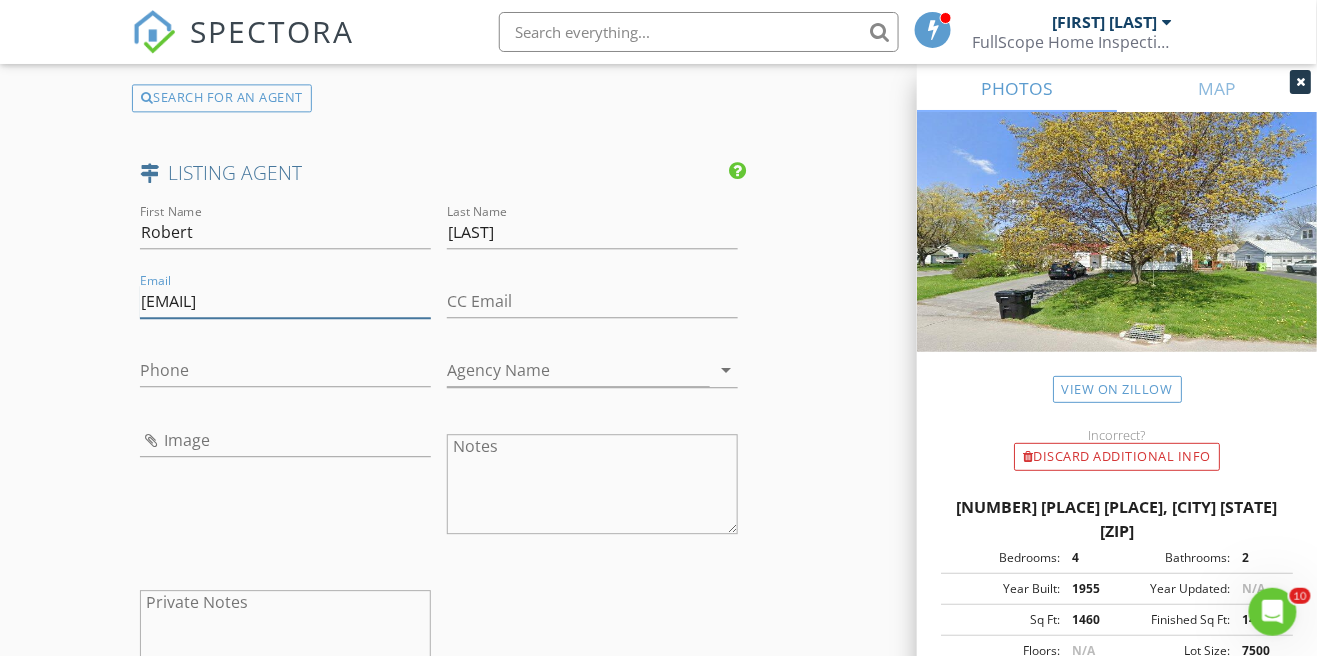 type on "[EMAIL]" 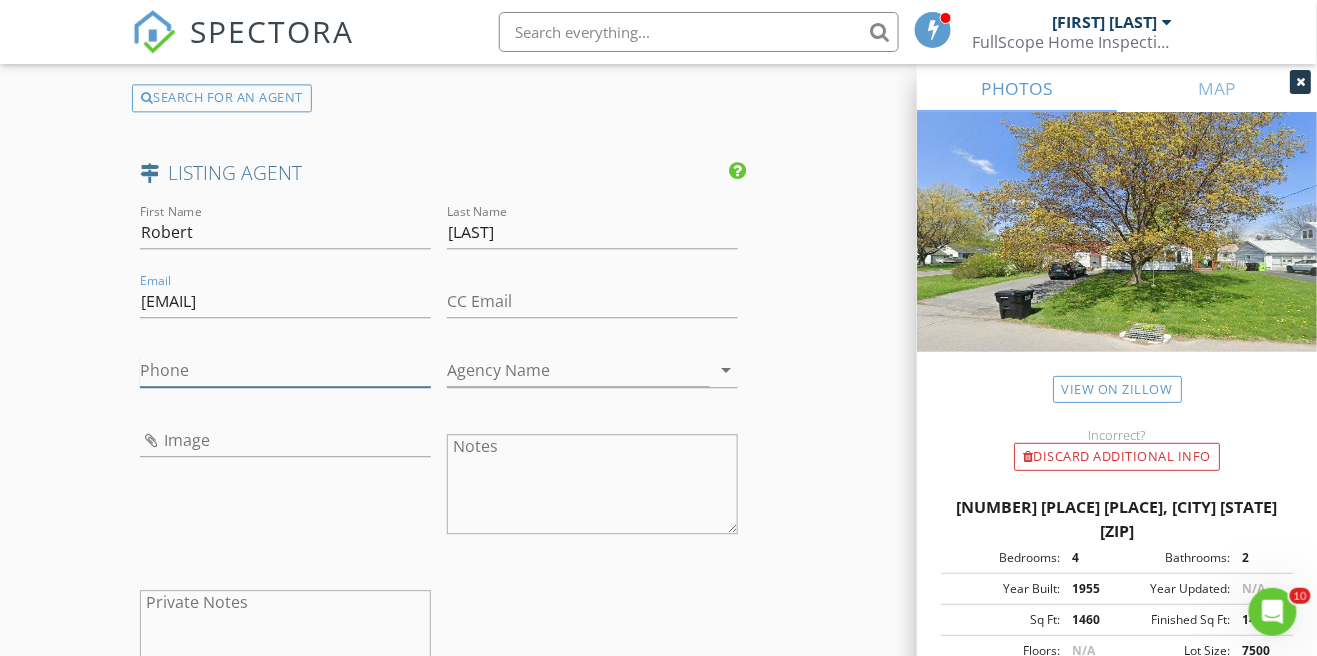 click on "Phone" at bounding box center [285, 370] 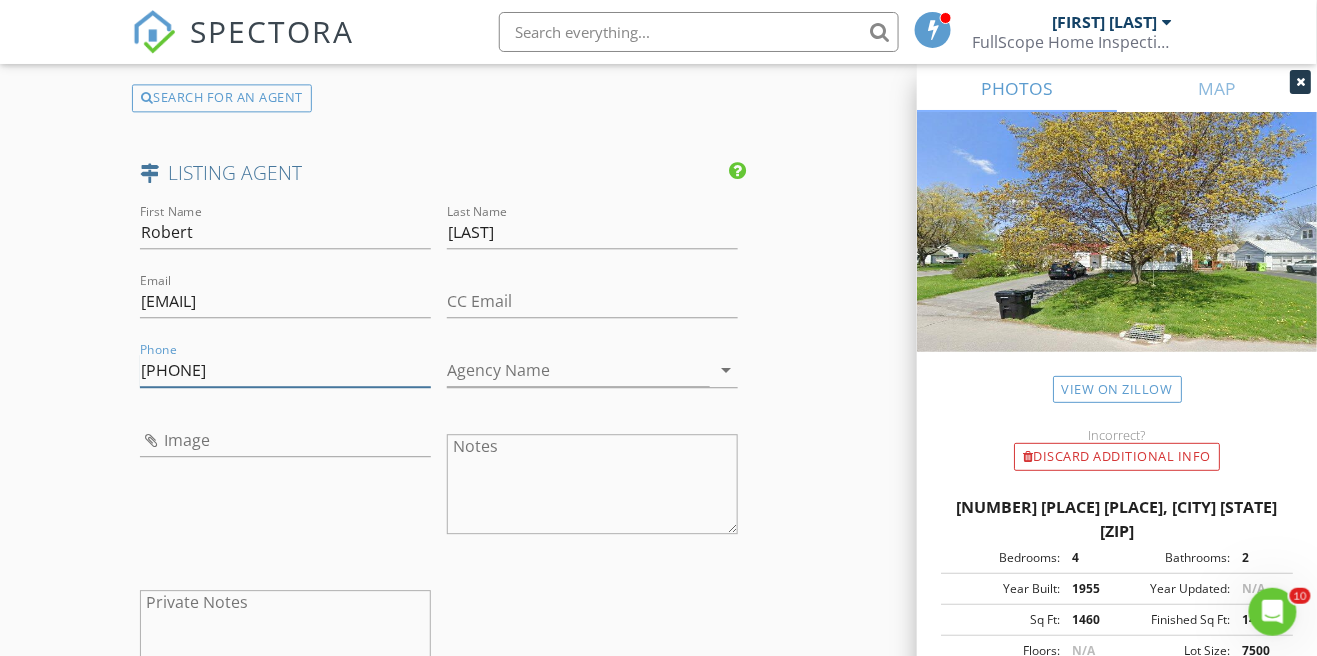 type on "[PHONE]" 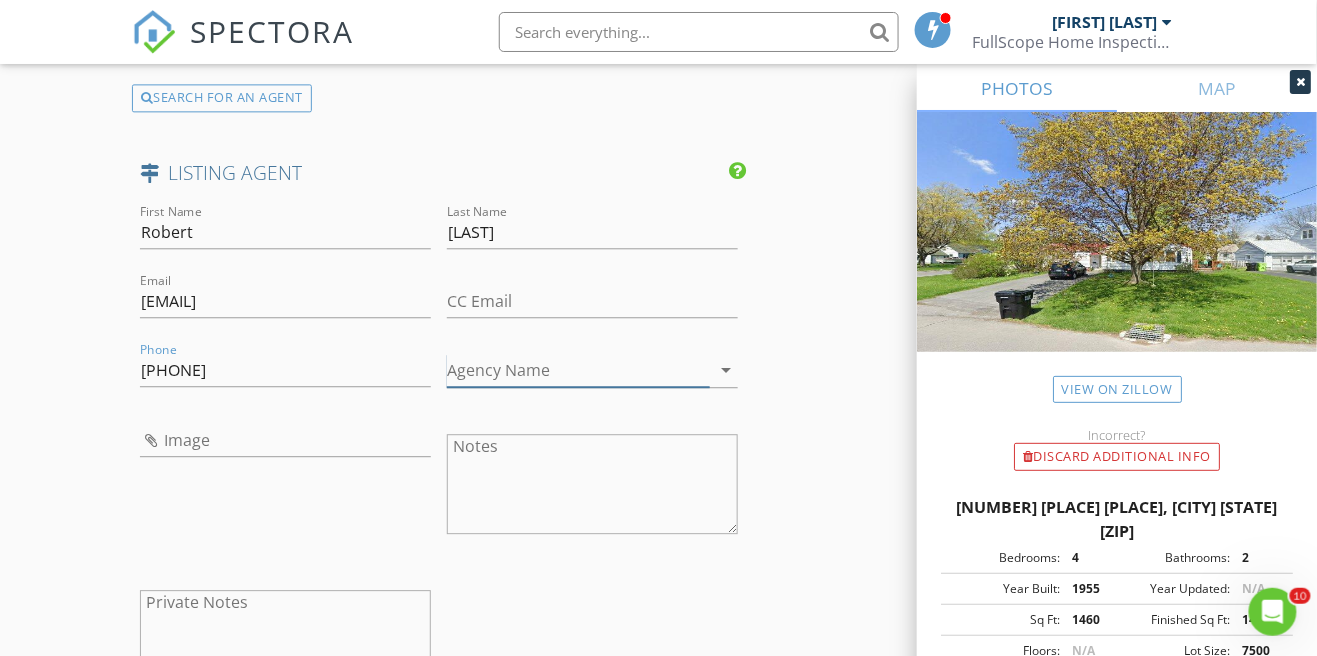 click on "Agency Name" at bounding box center [578, 370] 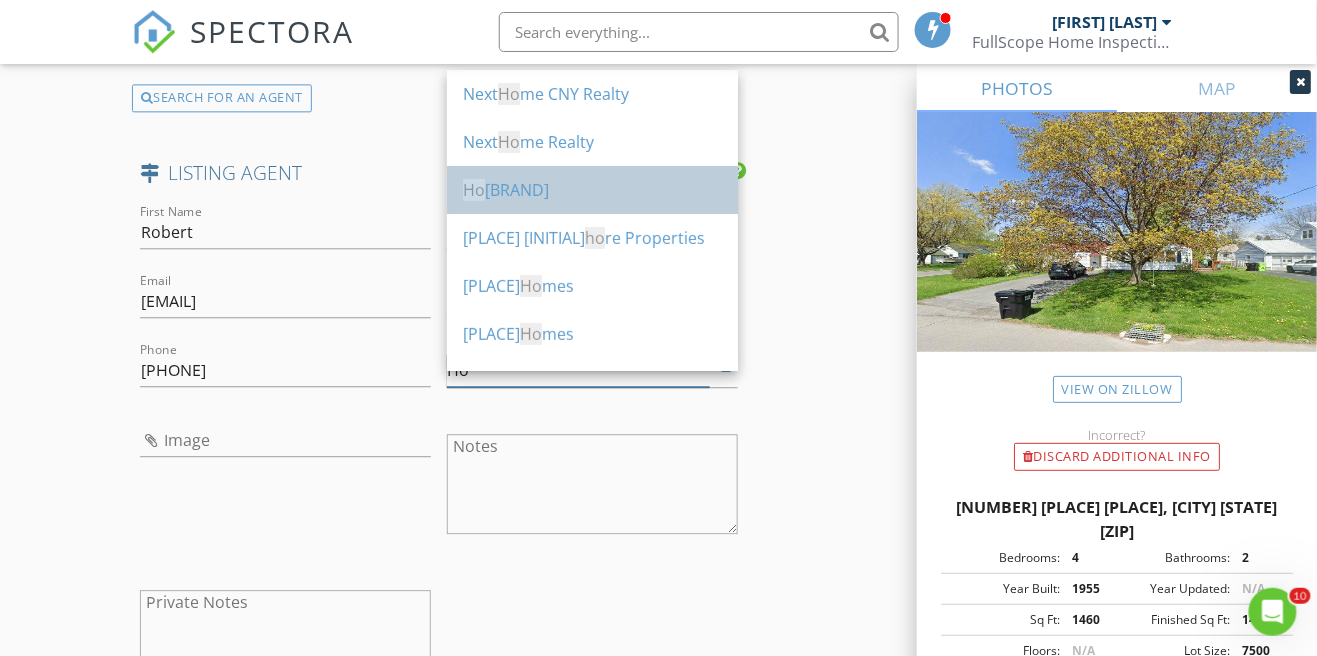 click on "[PLACE] [BRAND]" at bounding box center (592, 190) 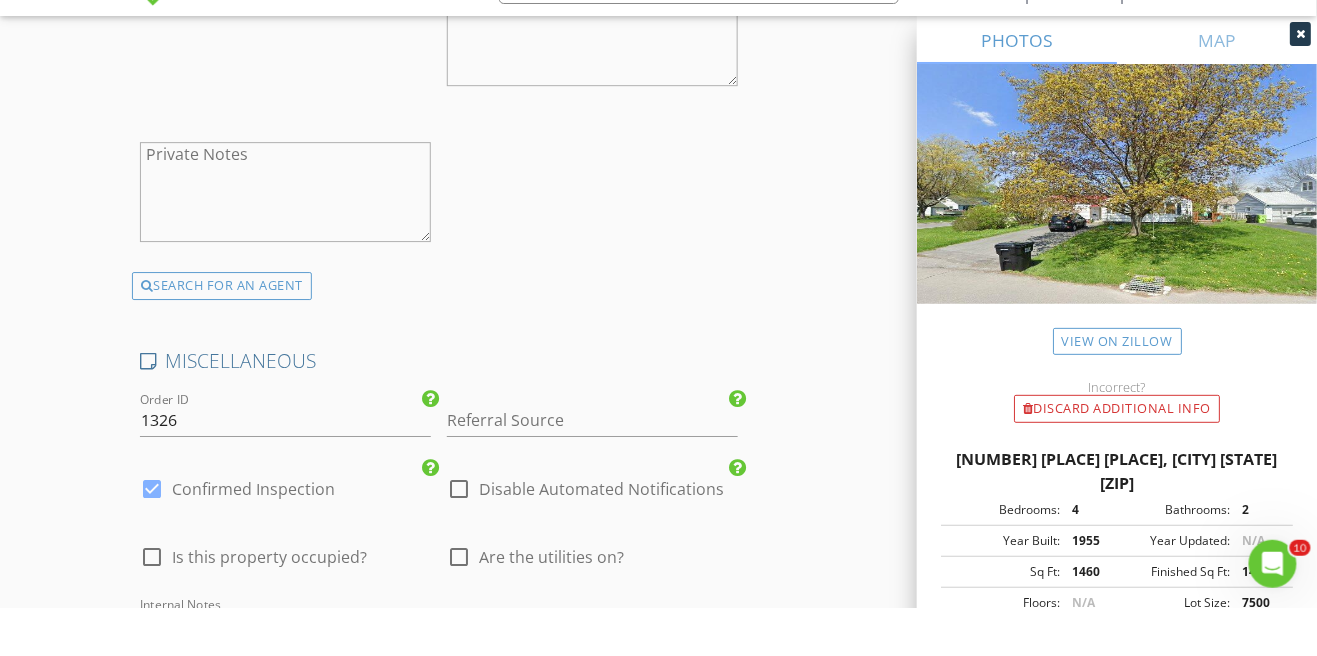 scroll, scrollTop: 3613, scrollLeft: 0, axis: vertical 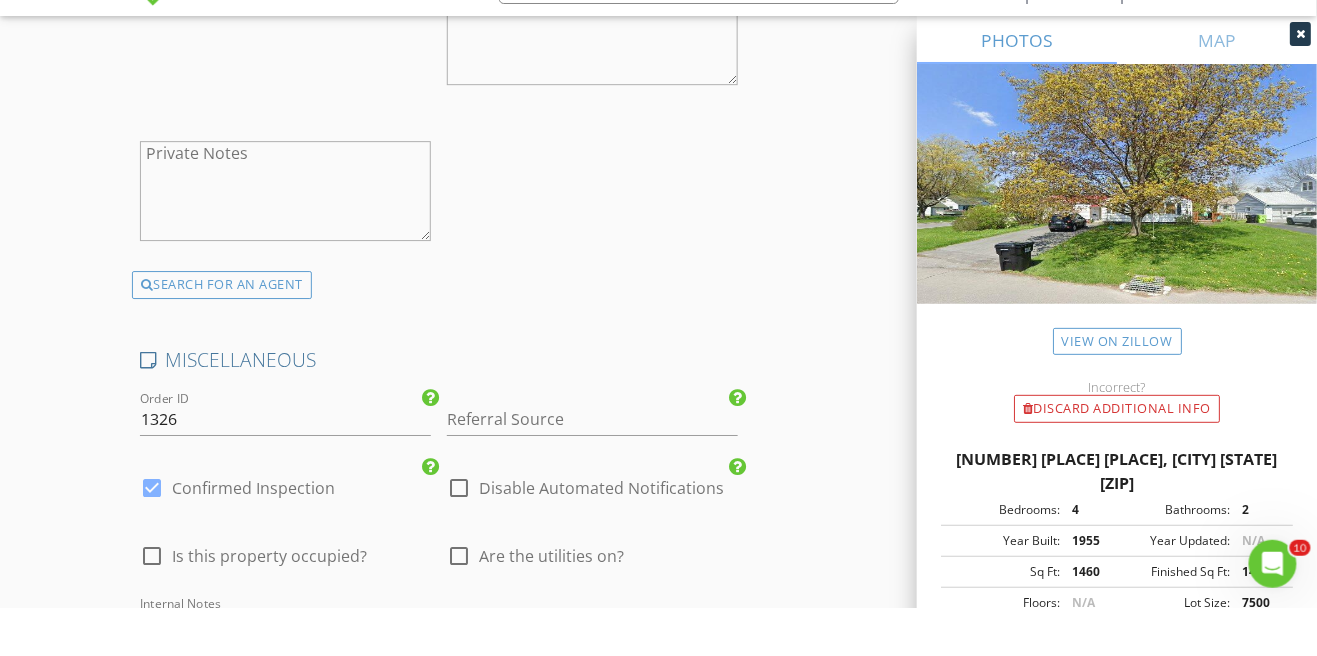 type on "Howard Hanna" 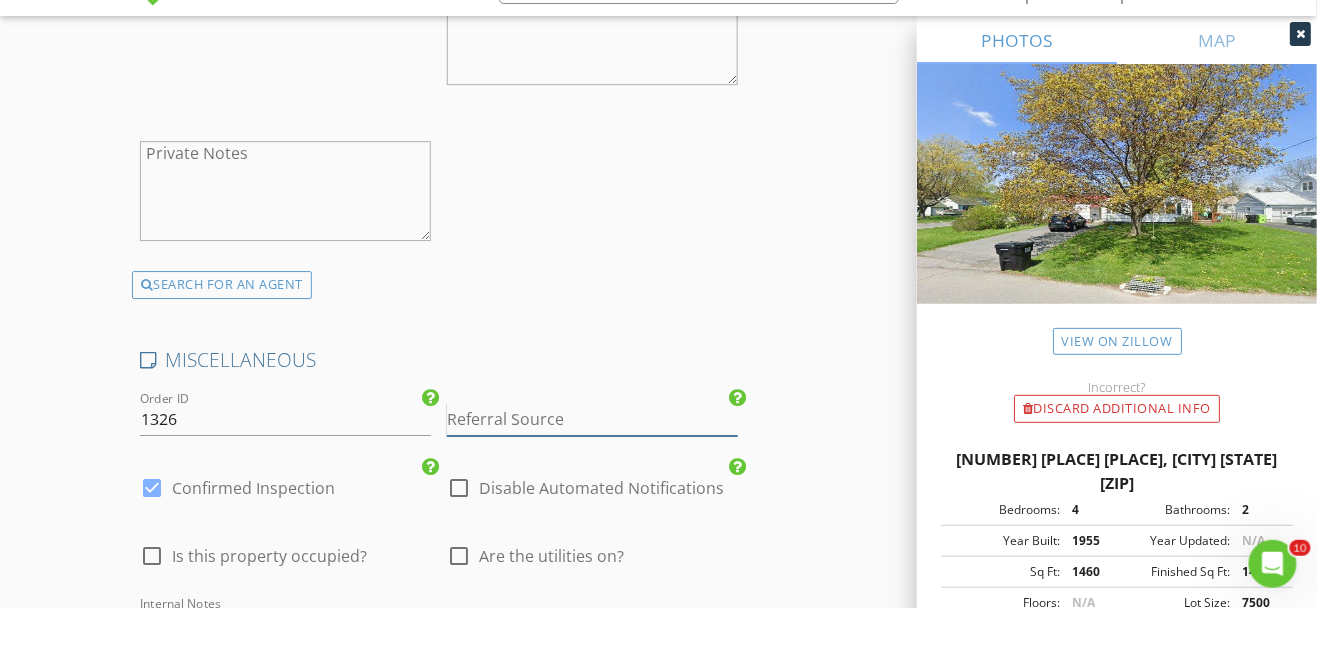 click at bounding box center (592, 467) 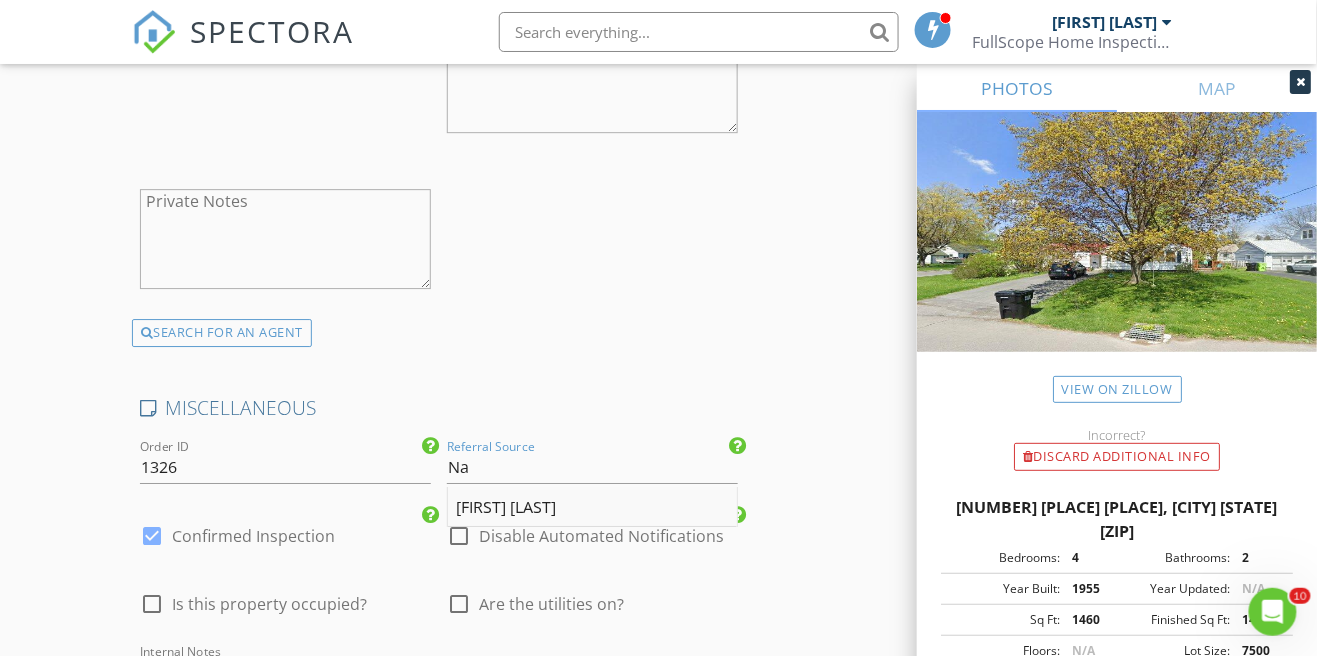 click on "[FIRST] [LAST]" at bounding box center (592, 507) 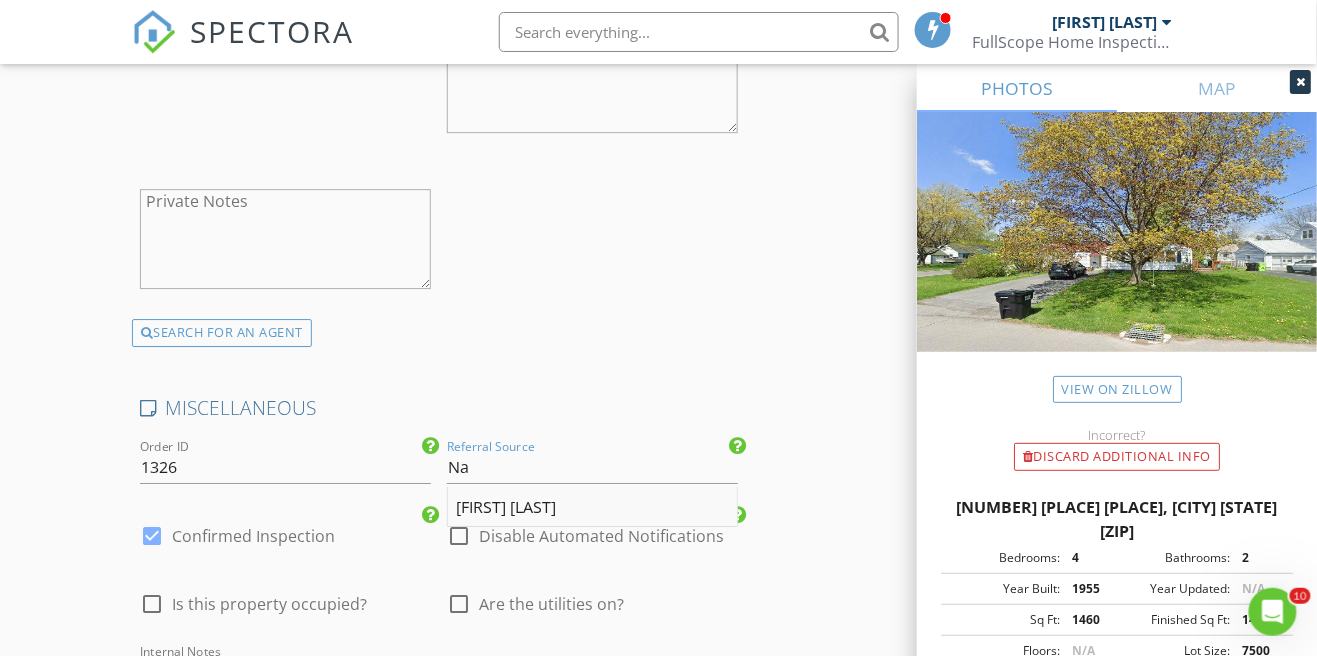 type on "[FIRST] [LAST]" 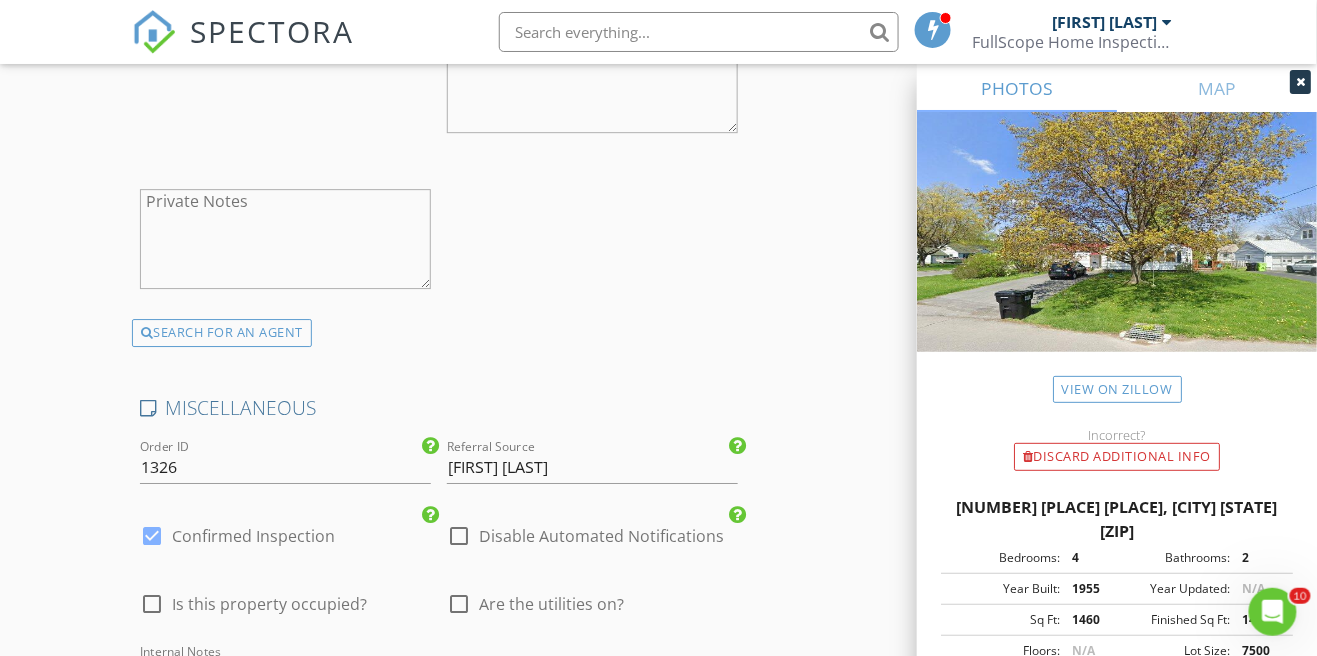 click on "check_box_outline_blank   Are the utilities on?" at bounding box center (535, 604) 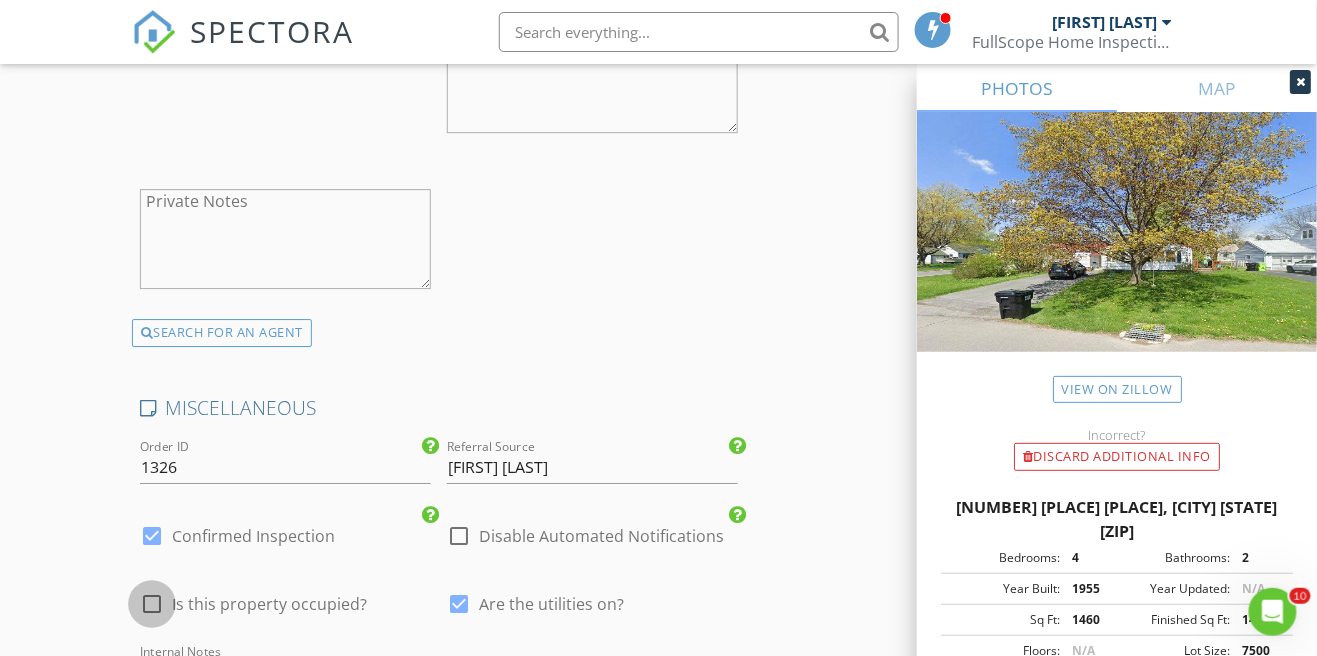click at bounding box center (152, 604) 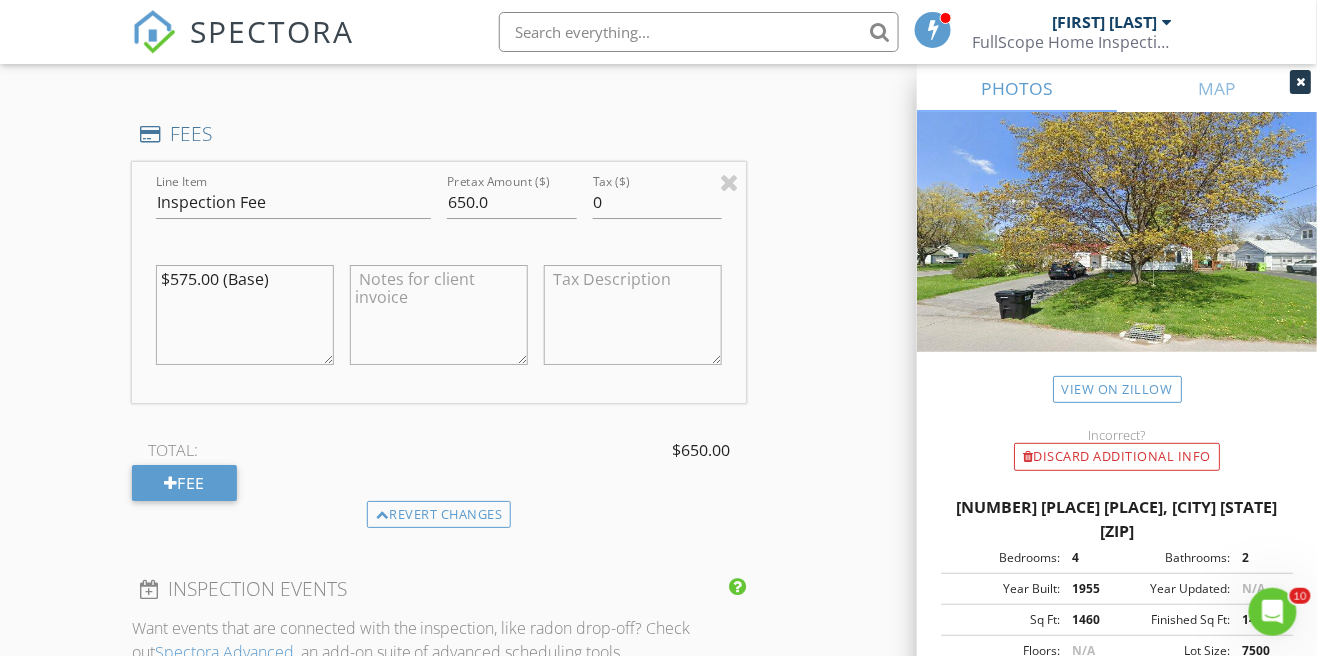scroll, scrollTop: 1728, scrollLeft: 0, axis: vertical 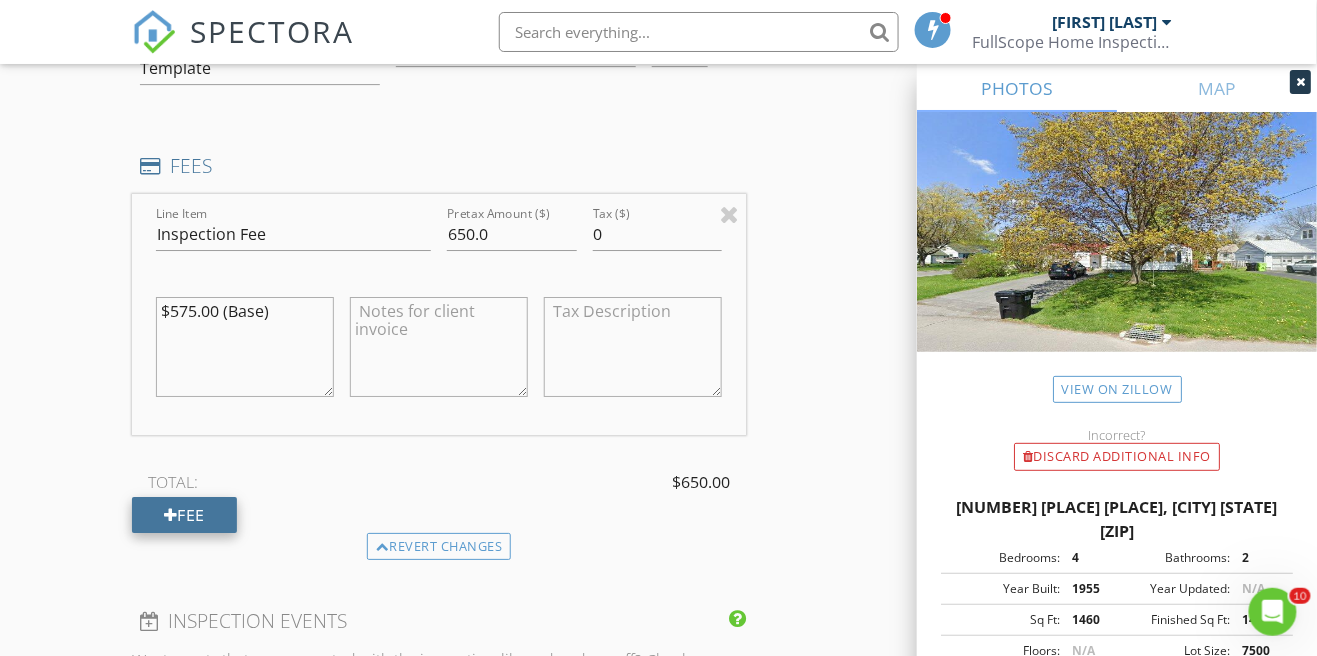 click on "Fee" at bounding box center (184, 515) 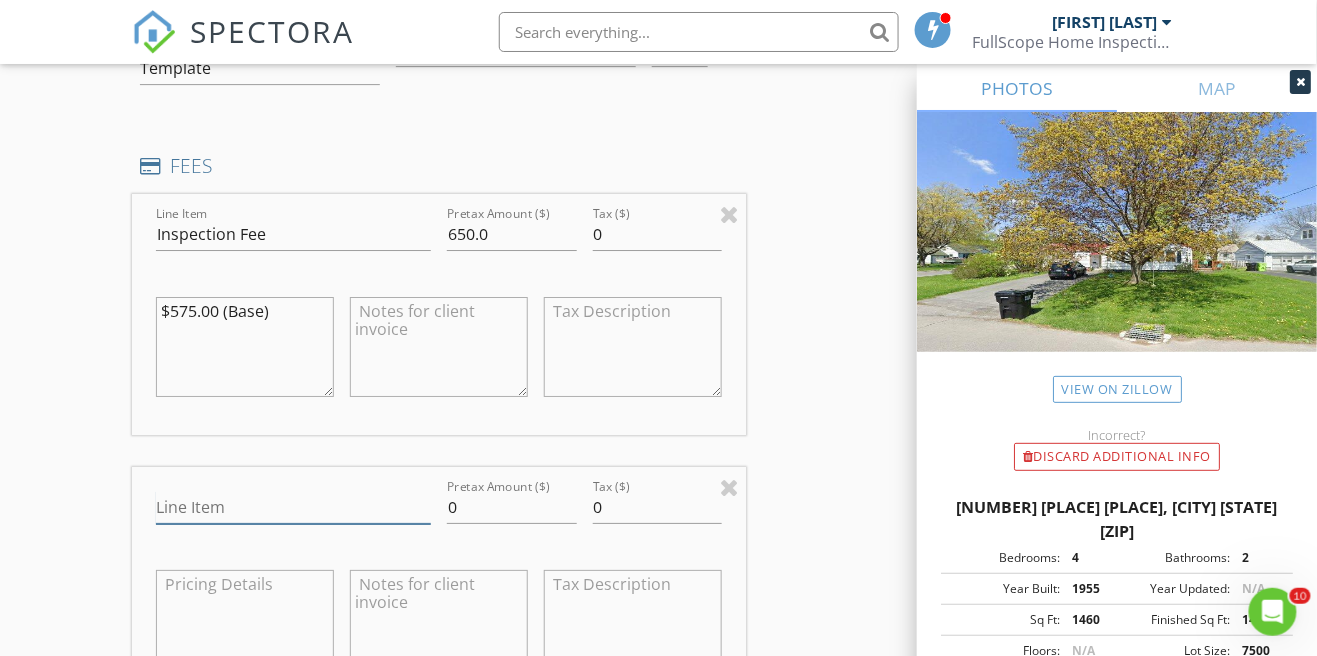 click on "Line Item" at bounding box center (293, 507) 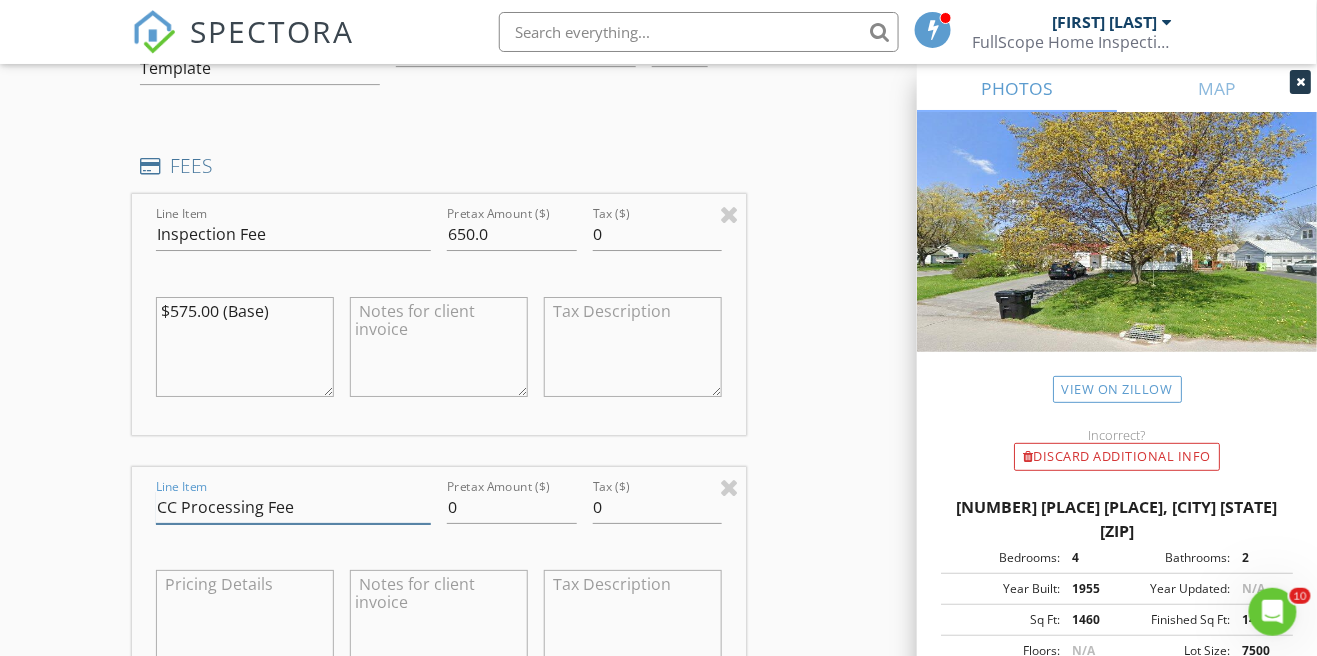type on "CC Processing Fee" 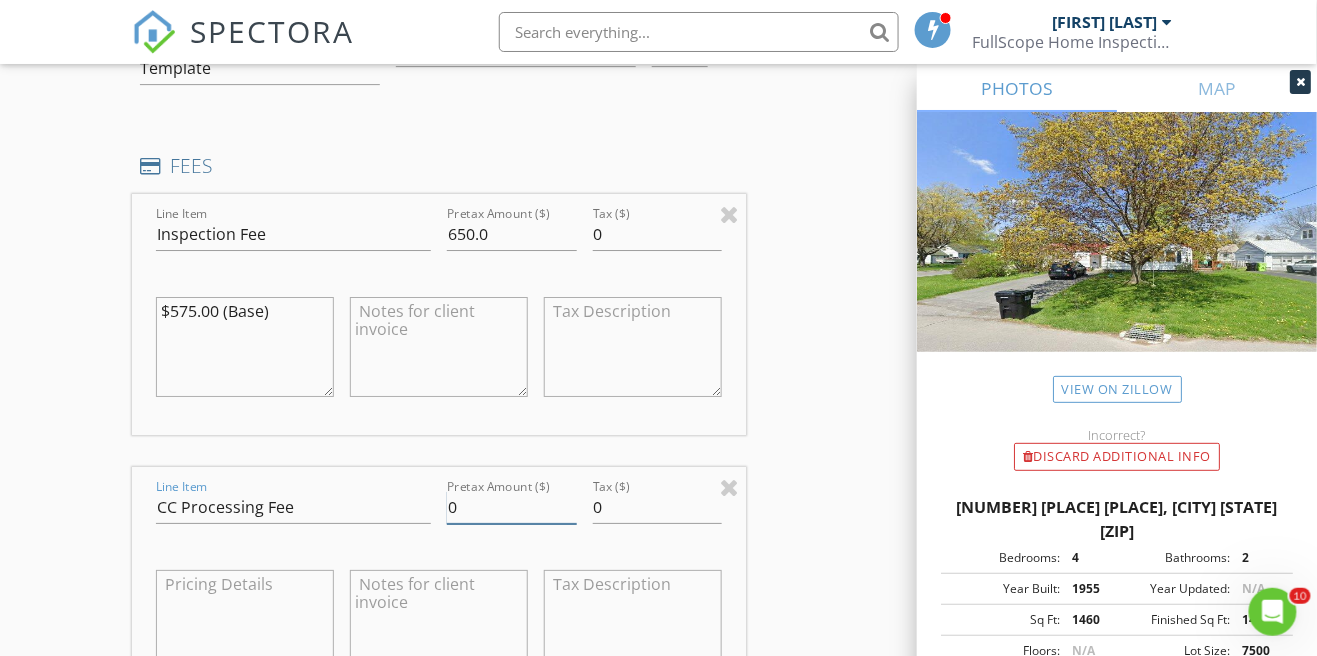 click on "0" at bounding box center [512, 507] 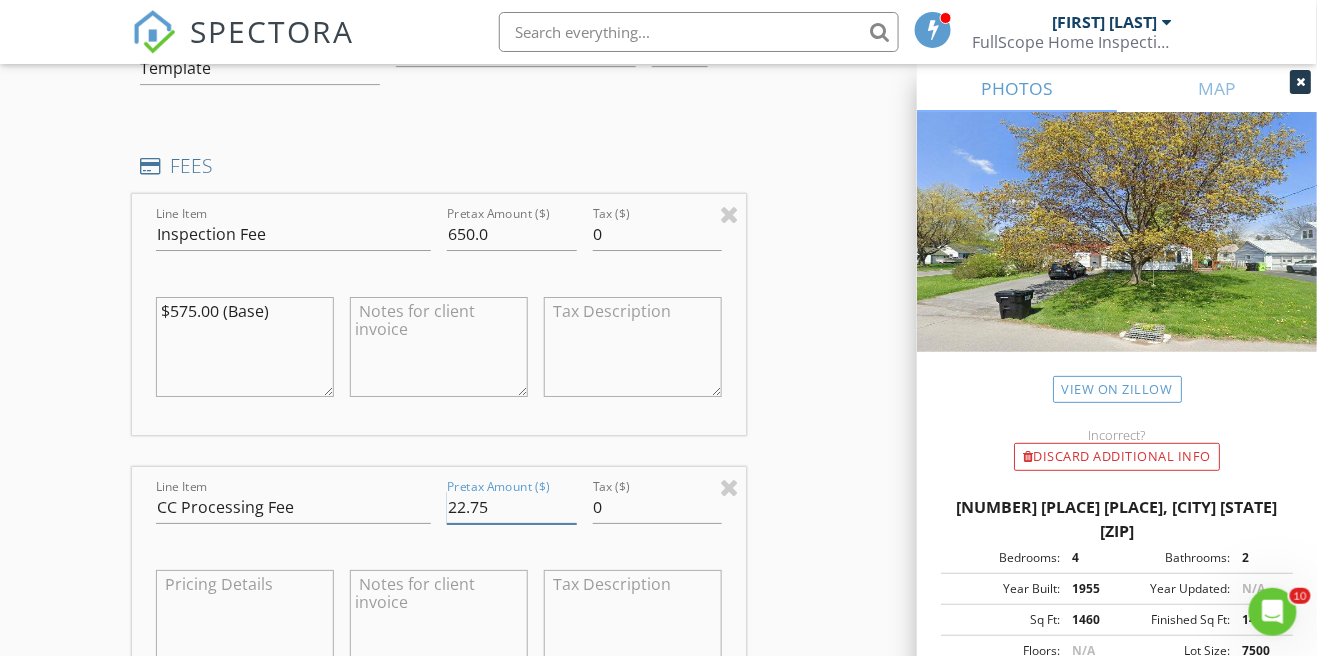 type on "22.75" 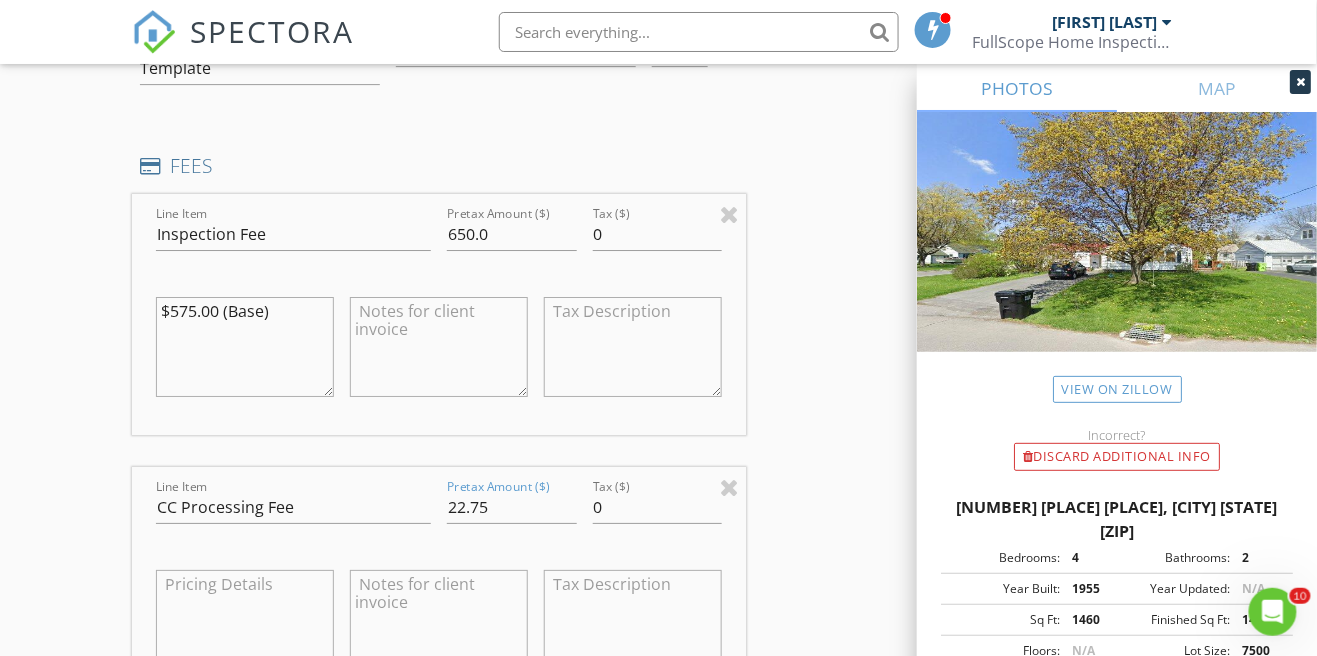 click on "INSPECTOR(S)
check_box   [FIRST] [LAST]   PRIMARY   [FIRST] [LAST] arrow_drop_down   check_box [FIRST] [LAST] specifically requested
Date/Time
[DATE] [TIME]
Location
Address Search       Address [NUMBER] [PLACE] [PLACE]   Unit   City [CITY]   State [STATE]   Zip [ZIP]   County [COUNTY]     Square Feet [NUMBER]   Year Built [NUMBER]   Foundation arrow_drop_down     [FIRST] [LAST]     [NUMBER] miles     ([NUMBER] minutes)
client
check_box Enable Client CC email for this inspection   Client Search     check_box_outline_blank Client is a Company/Organization     First Name [FIRST] & [PERSON]   Last Name [LAST]   Email [EMAIL]   CC Email [EMAIL]   Phone [PHONE]           Notes   Private Notes
ADDITIONAL client
SERVICES
check_box   Inspection Fee" at bounding box center (659, 885) 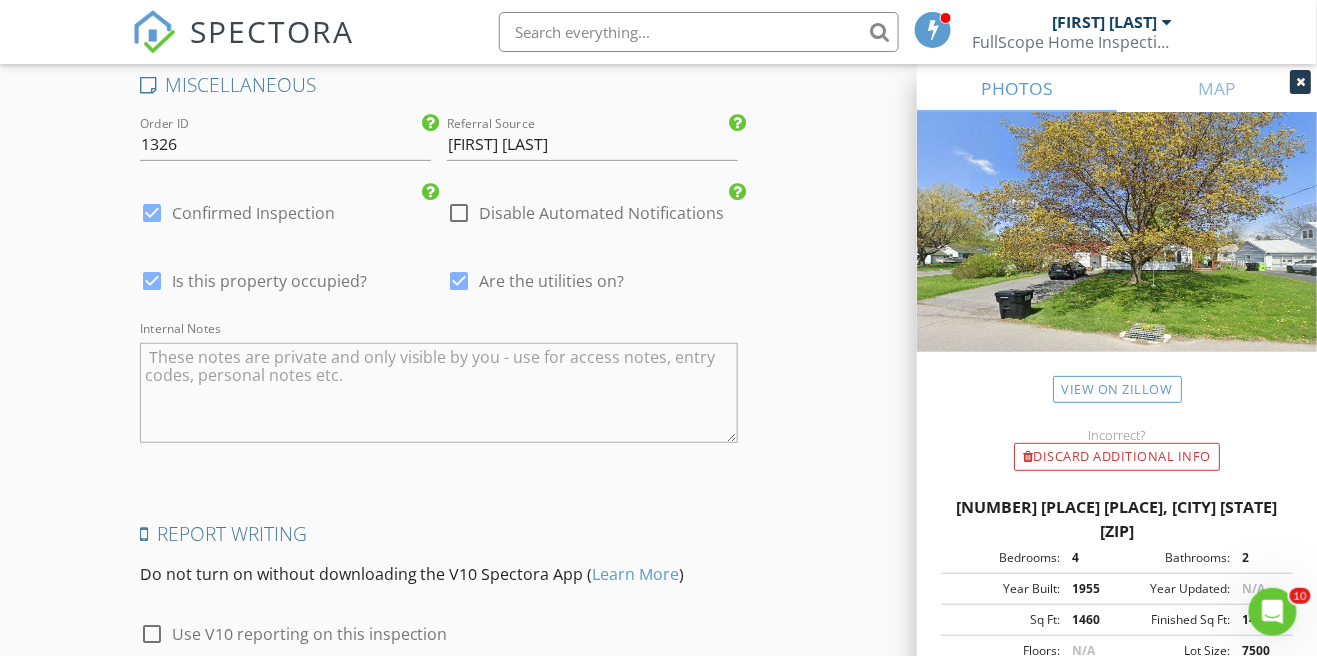 scroll, scrollTop: 4305, scrollLeft: 0, axis: vertical 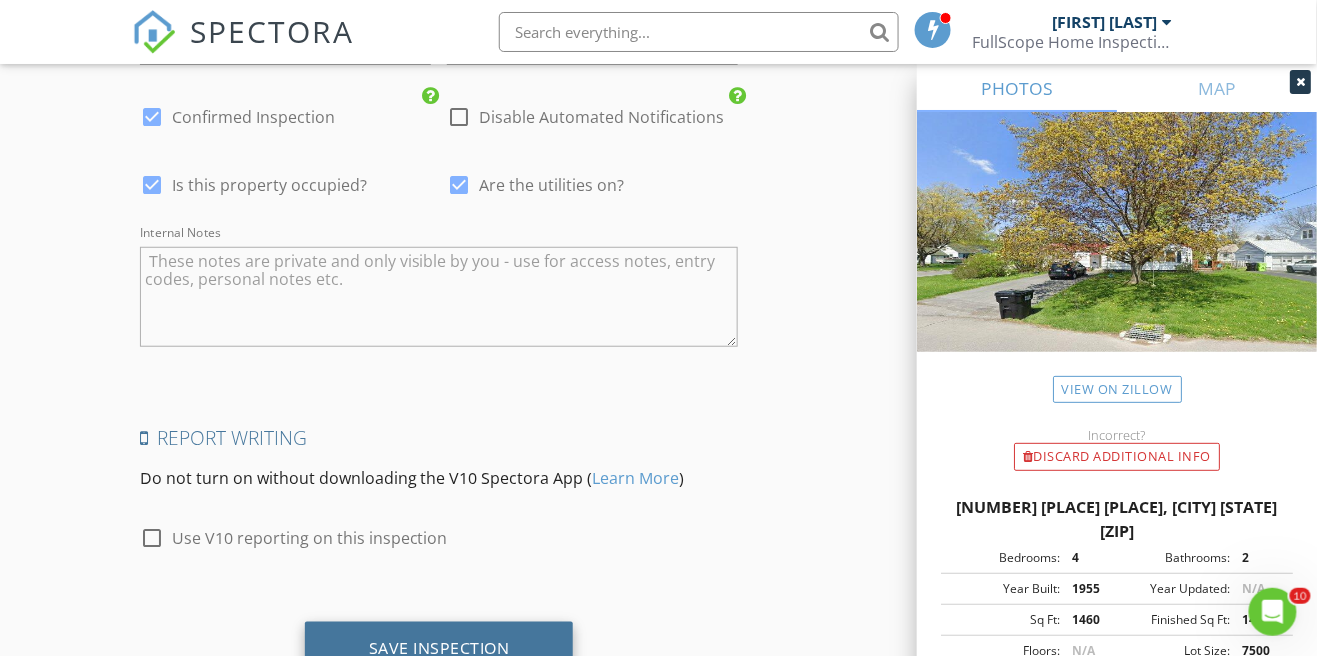 click on "Save Inspection" at bounding box center [439, 648] 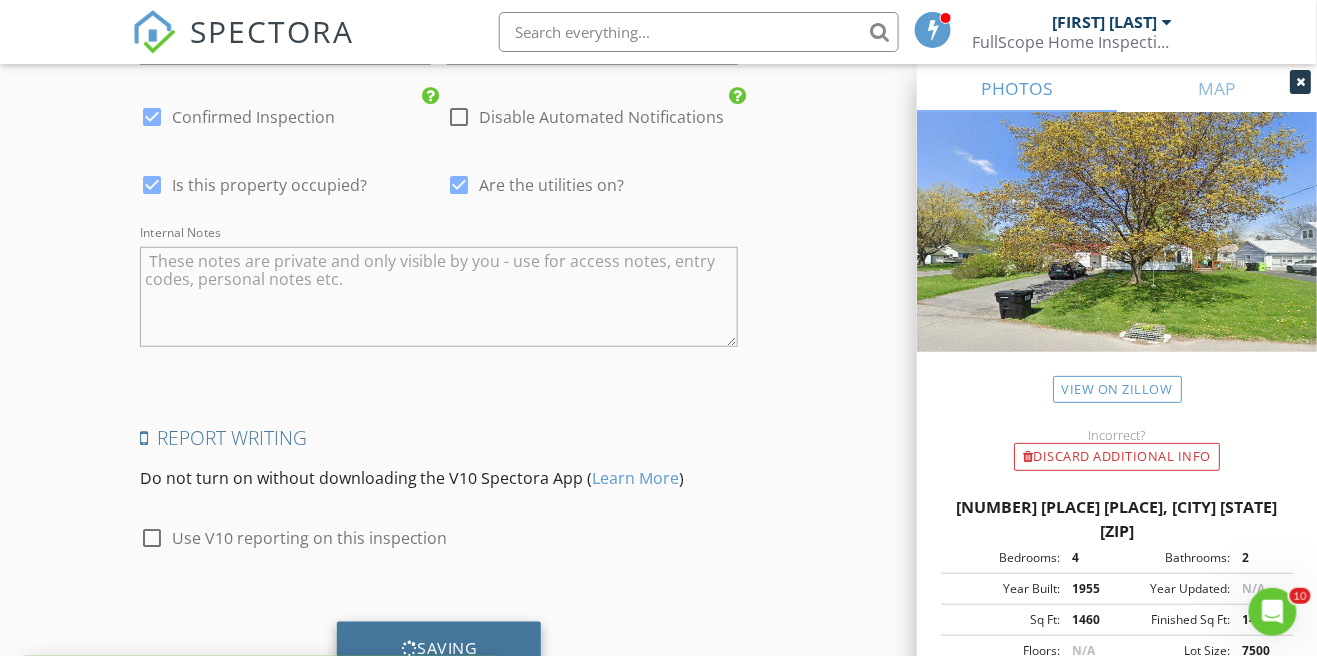 scroll, scrollTop: 4389, scrollLeft: 0, axis: vertical 